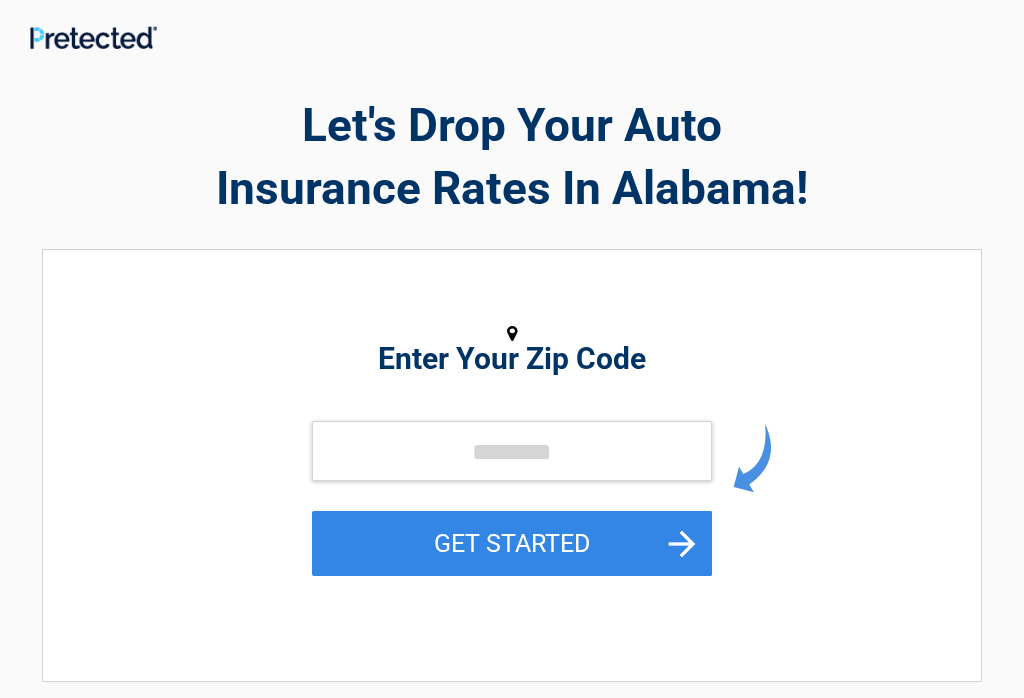 scroll, scrollTop: 0, scrollLeft: 0, axis: both 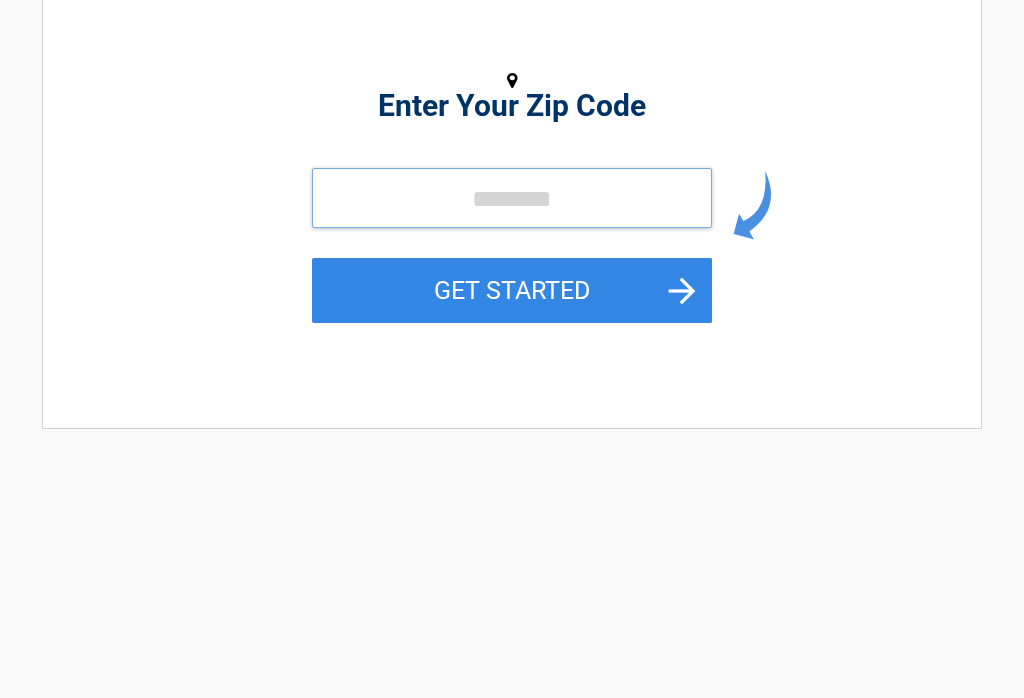 click at bounding box center (512, 198) 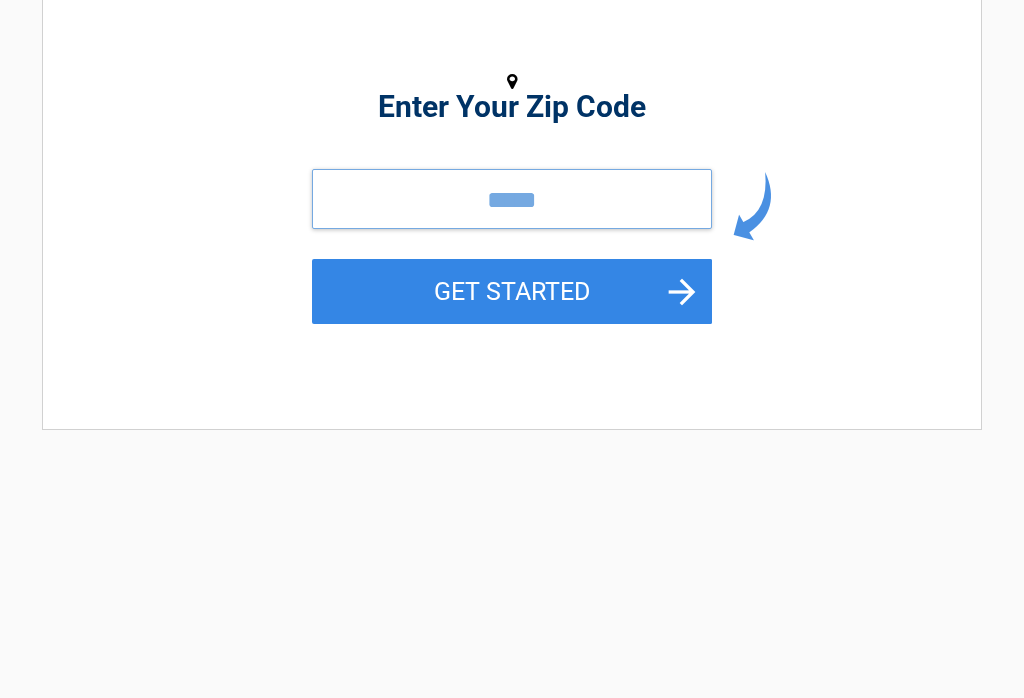 type on "*****" 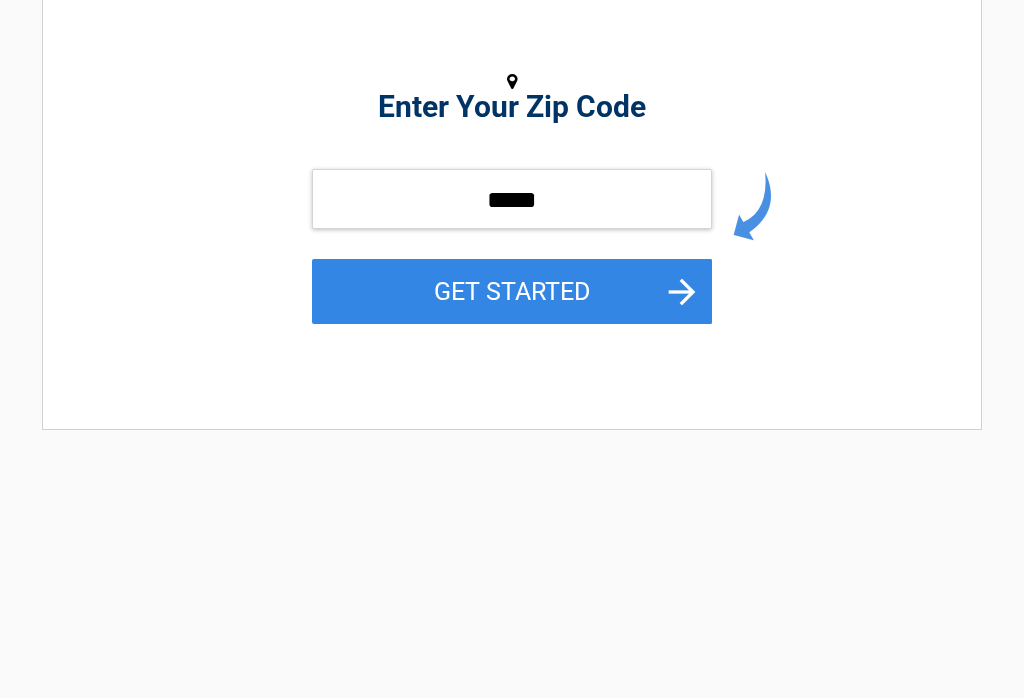click on "GET STARTED" at bounding box center (512, 291) 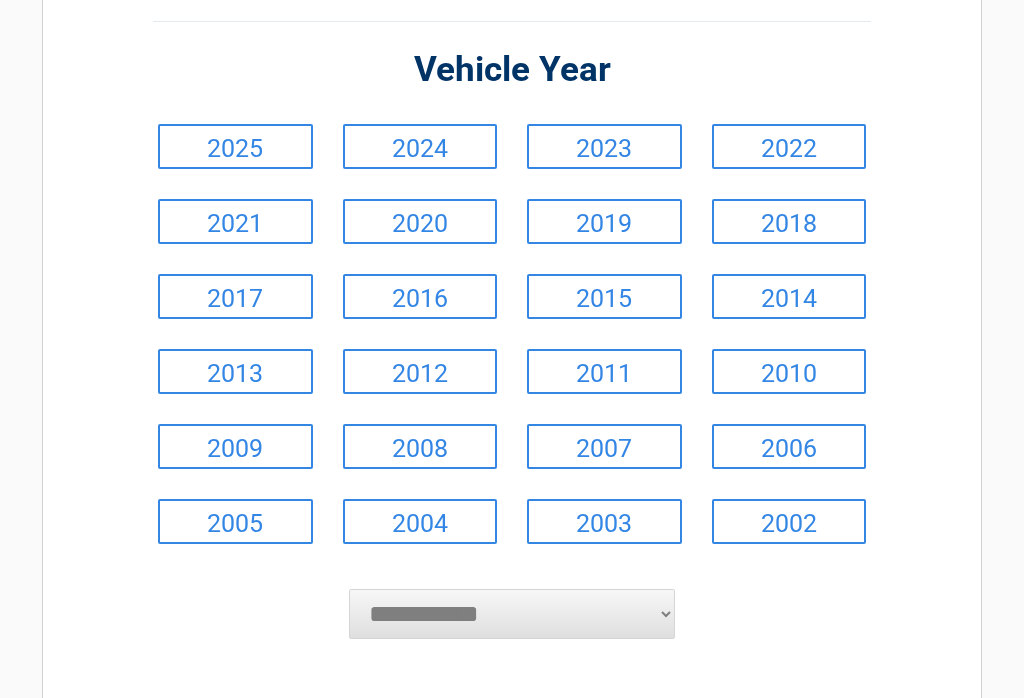 scroll, scrollTop: 207, scrollLeft: 0, axis: vertical 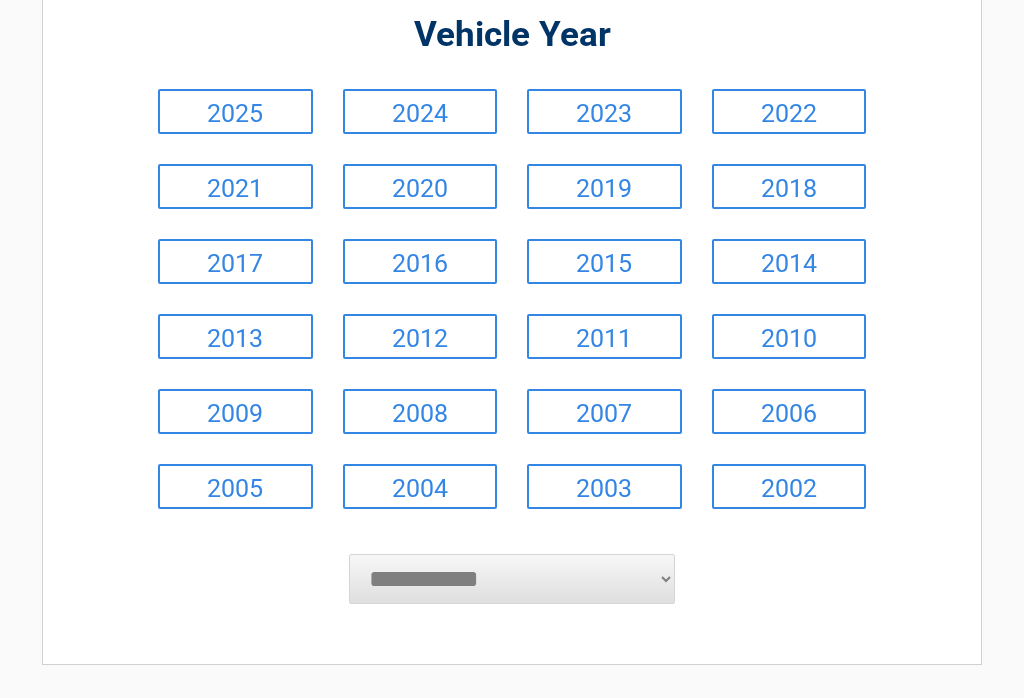 click on "2004" at bounding box center (420, 487) 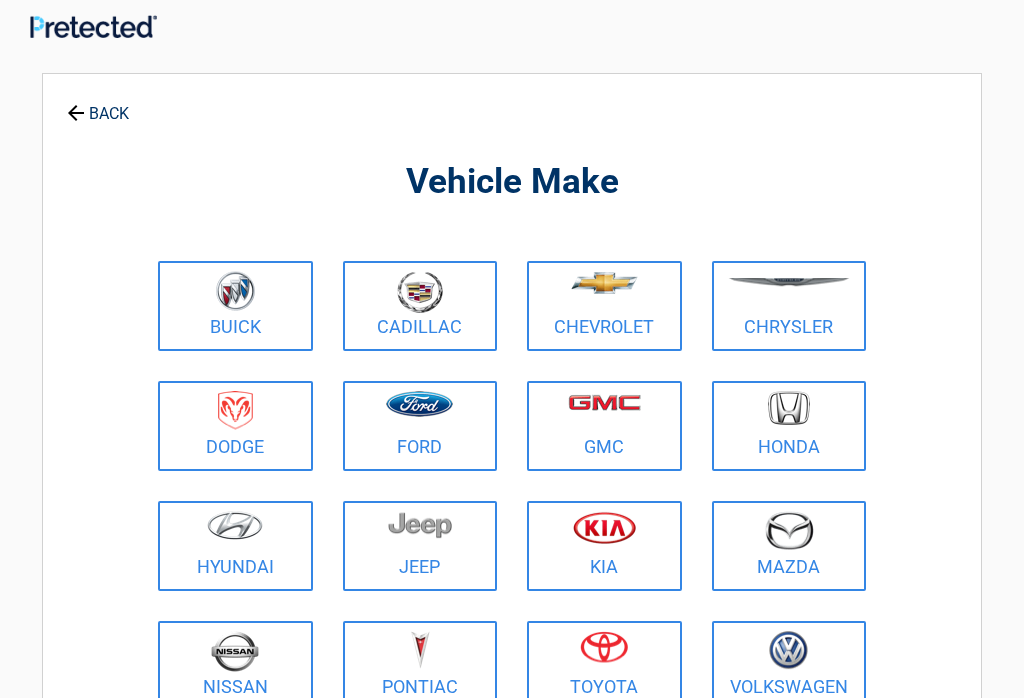 scroll, scrollTop: 0, scrollLeft: 0, axis: both 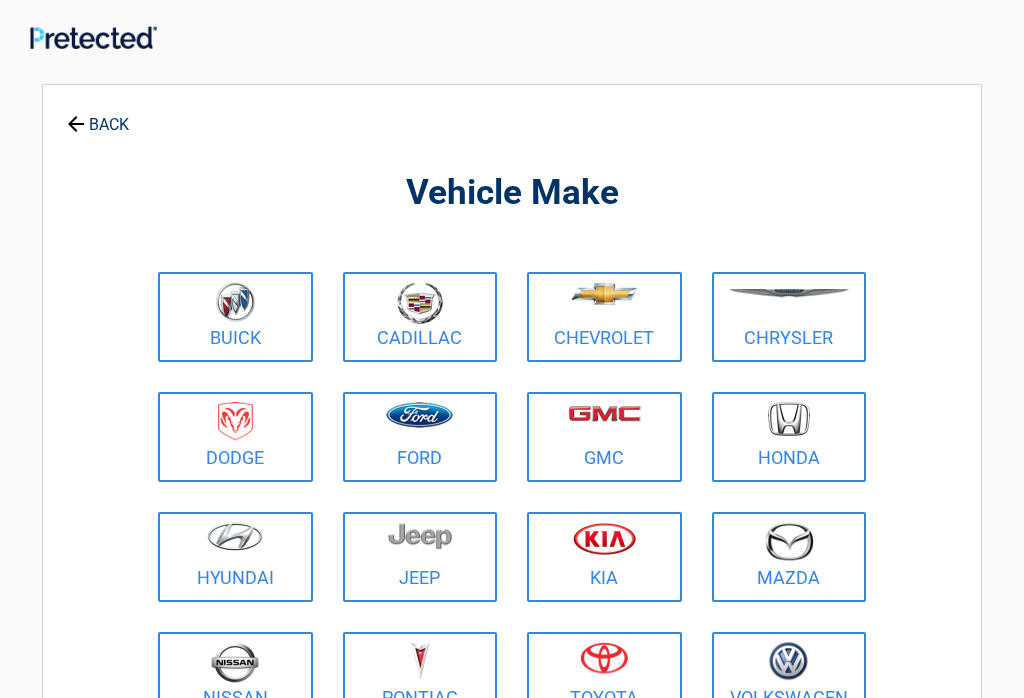 click at bounding box center [789, 419] 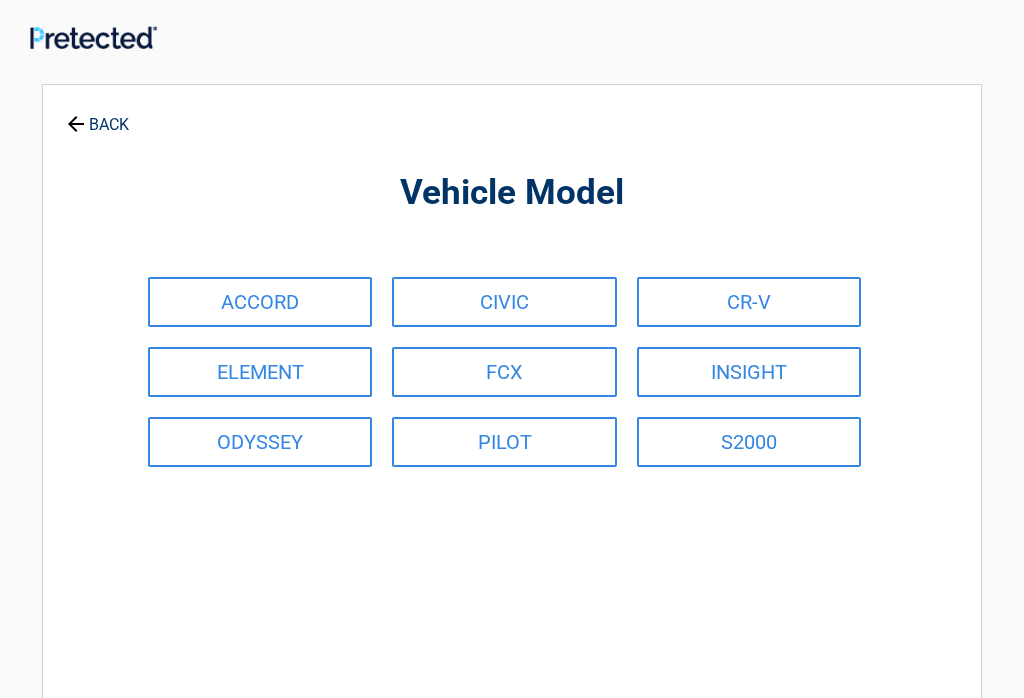 click on "ACCORD" at bounding box center [260, 302] 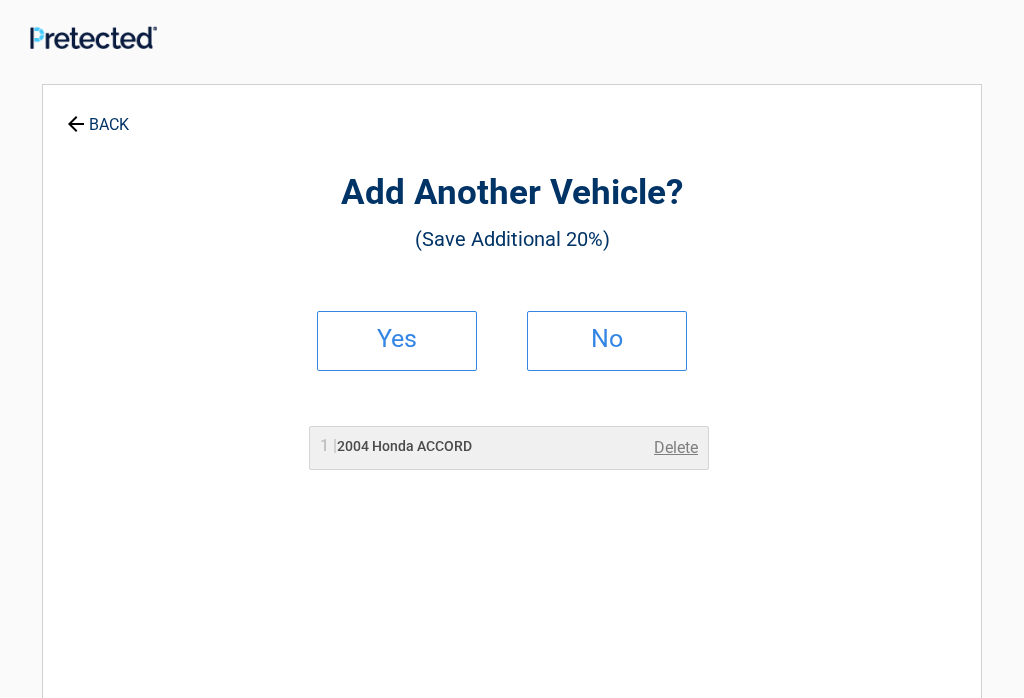 click on "No" at bounding box center (607, 339) 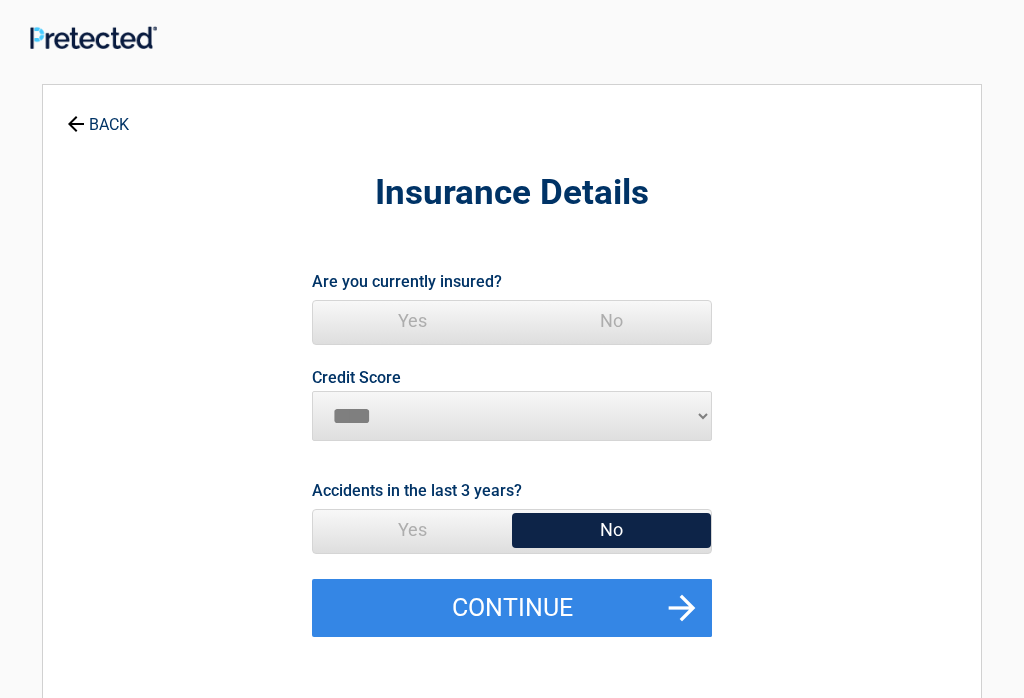 click on "Yes" at bounding box center (412, 321) 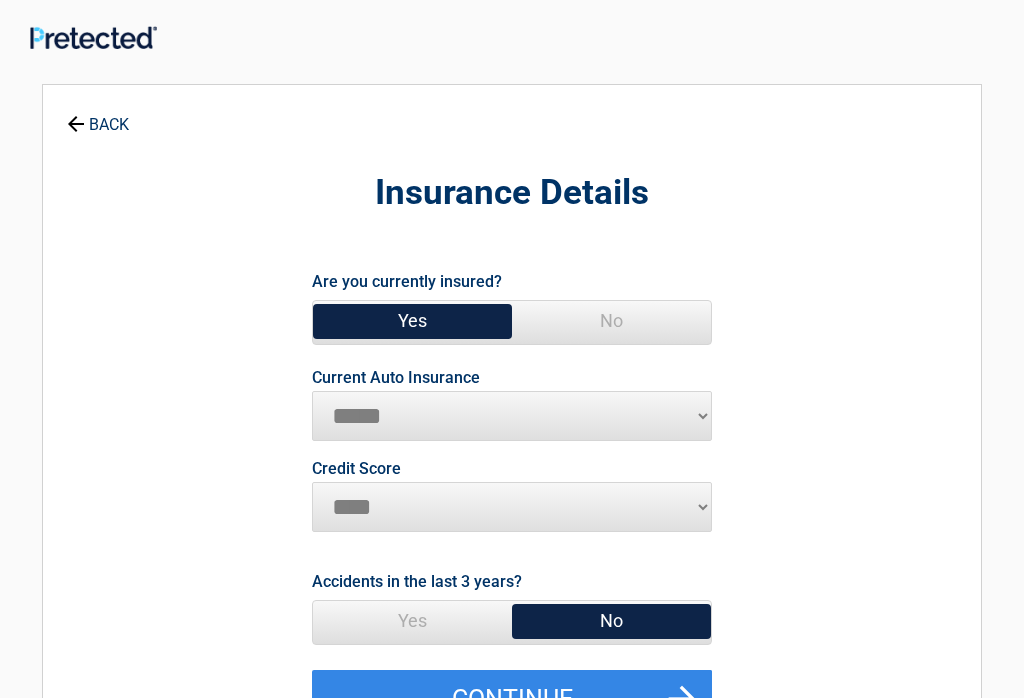 click on "**********" at bounding box center [512, 416] 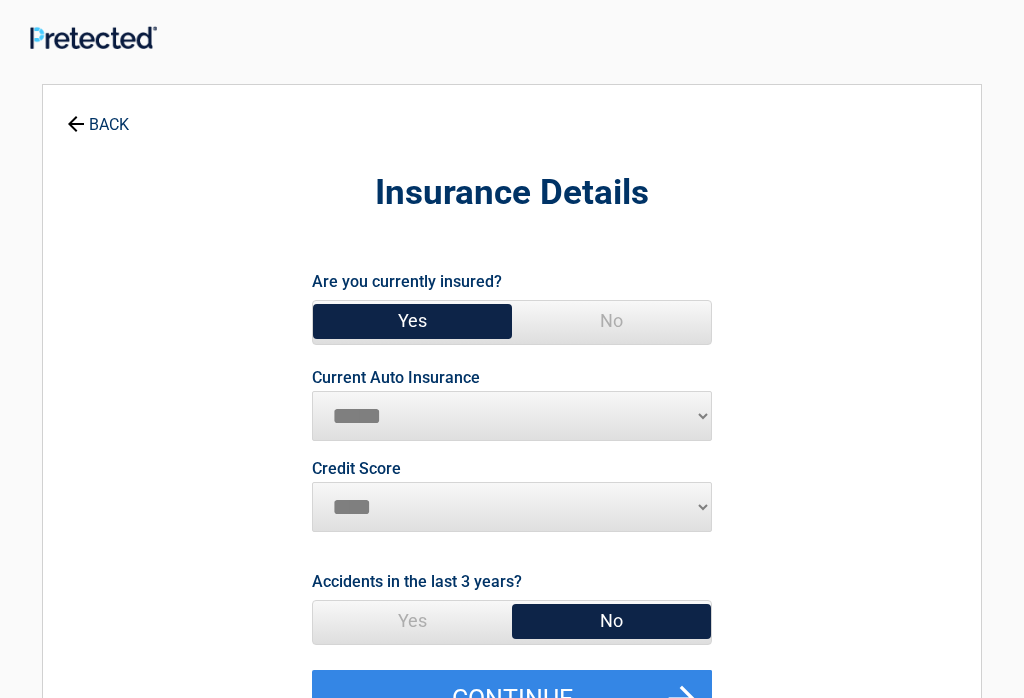 select on "********" 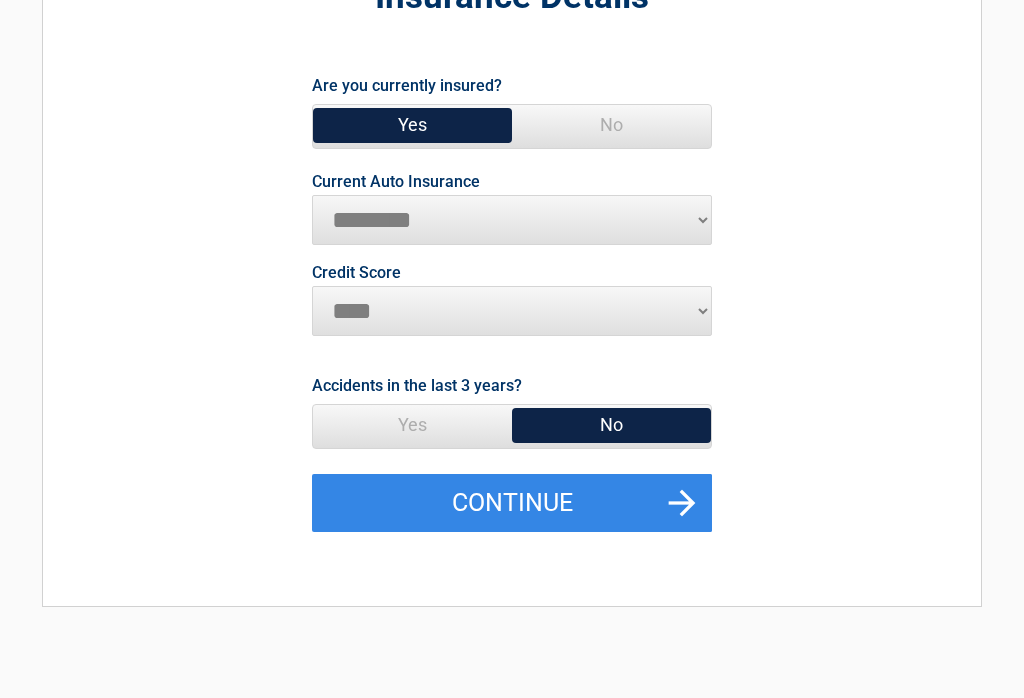 scroll, scrollTop: 199, scrollLeft: 0, axis: vertical 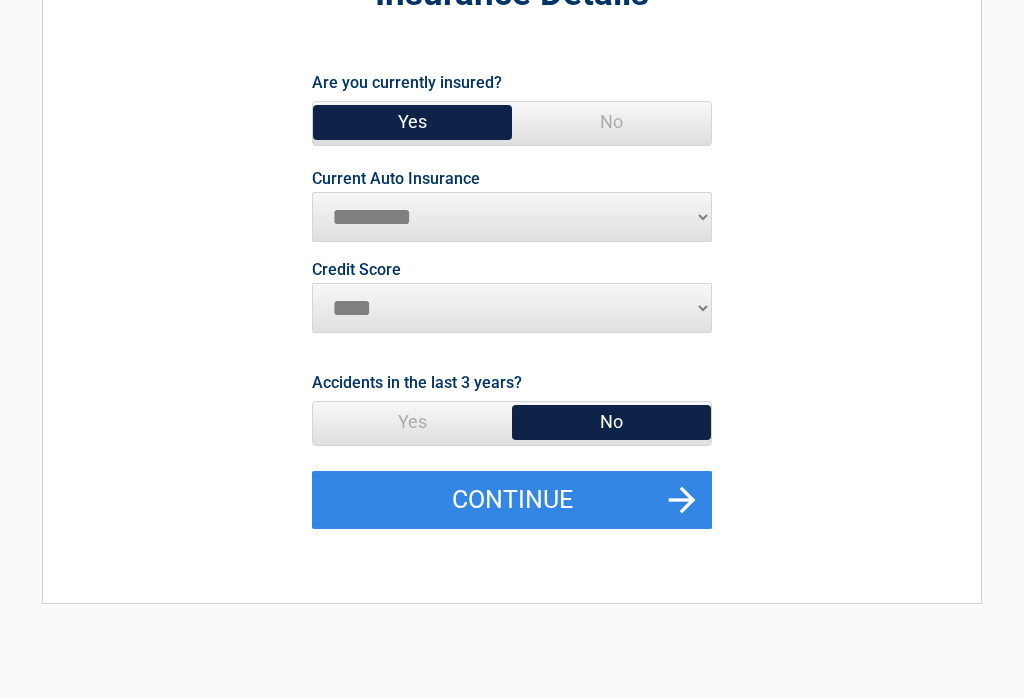 click on "Continue" at bounding box center (512, 500) 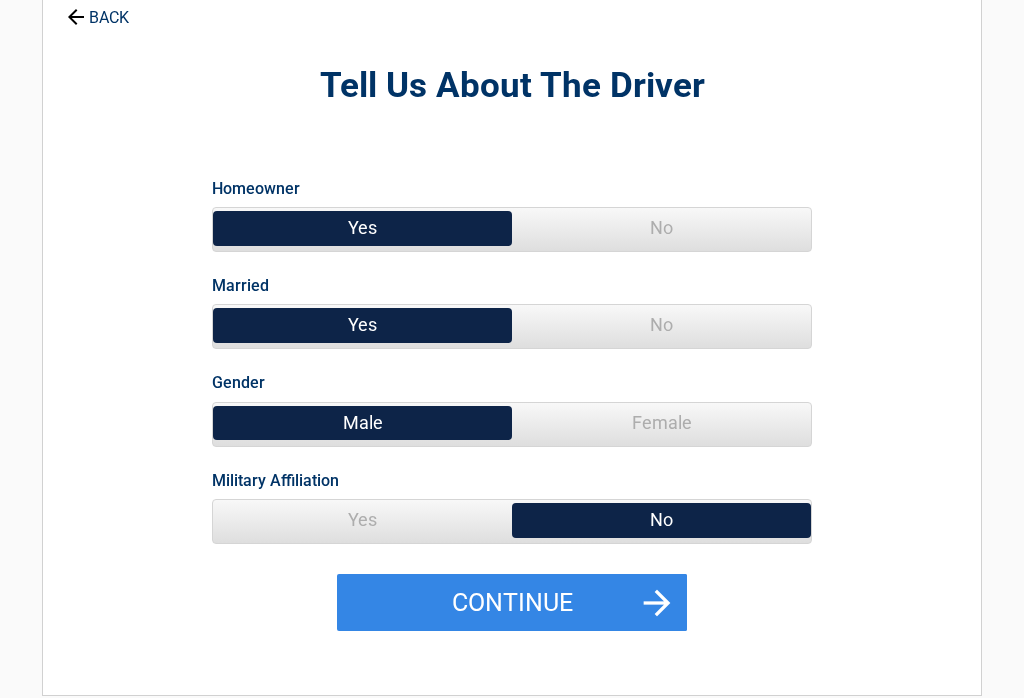 scroll, scrollTop: 109, scrollLeft: 0, axis: vertical 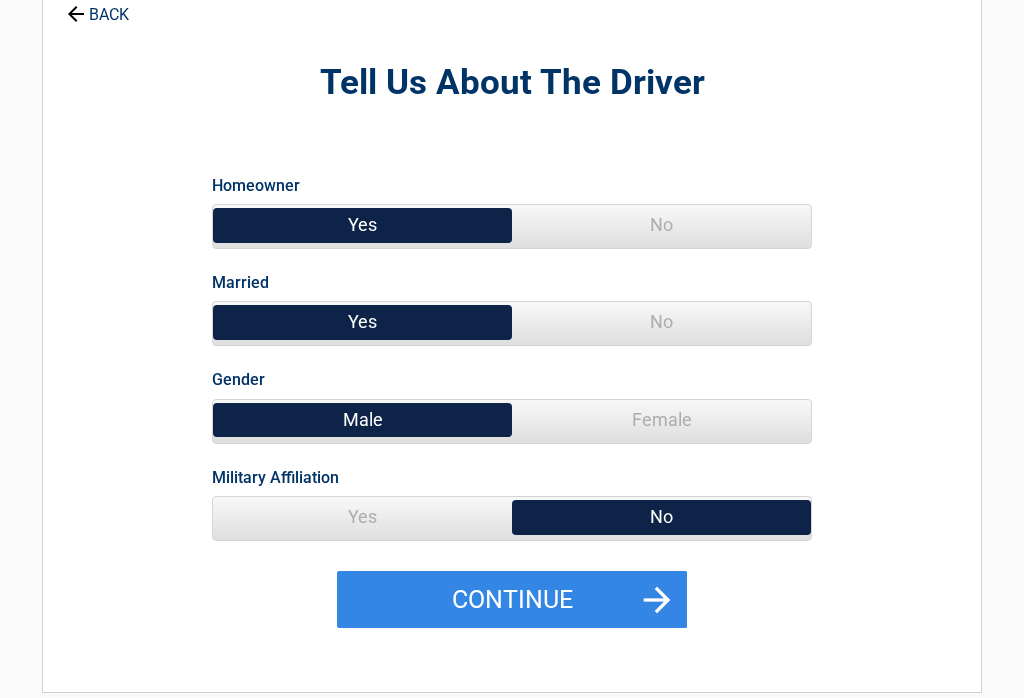 click on "Female" at bounding box center [661, 421] 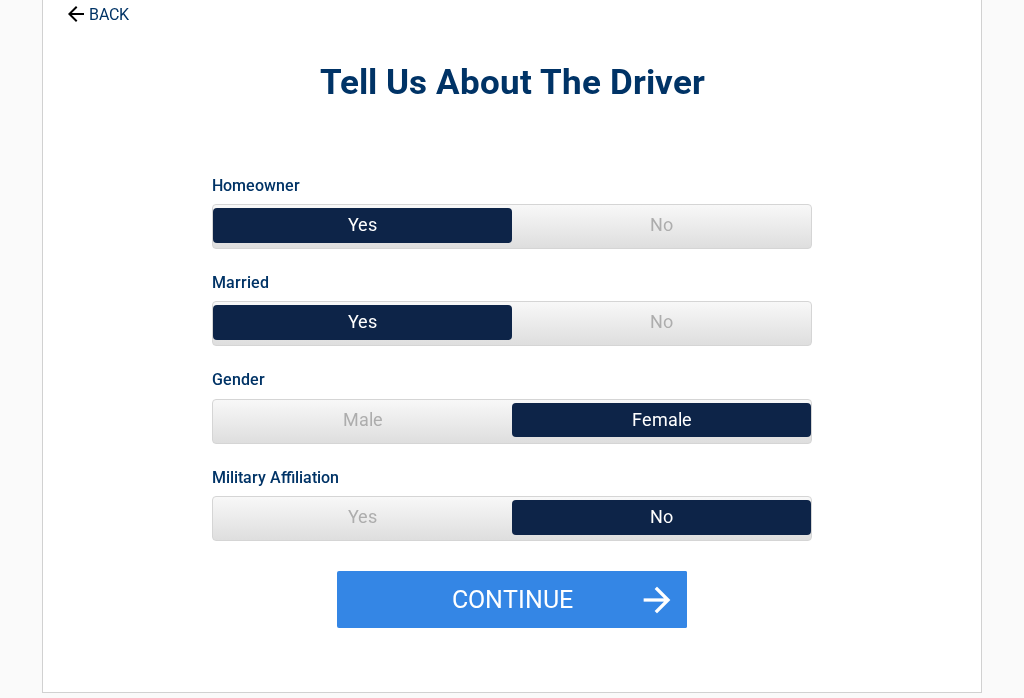 scroll, scrollTop: 110, scrollLeft: 0, axis: vertical 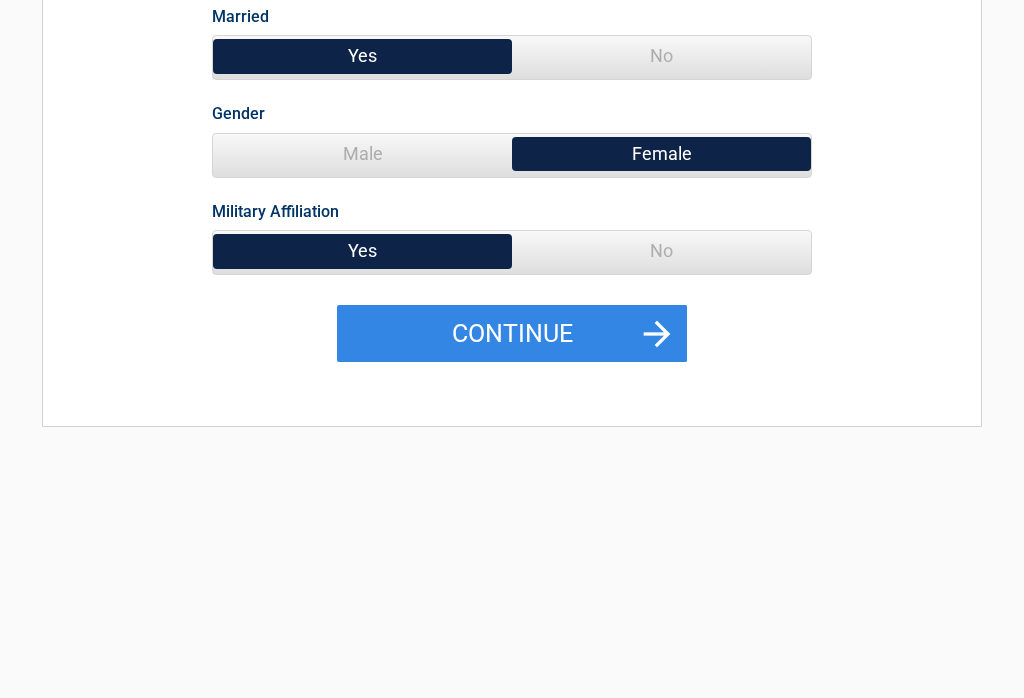 click on "Continue" at bounding box center (512, 334) 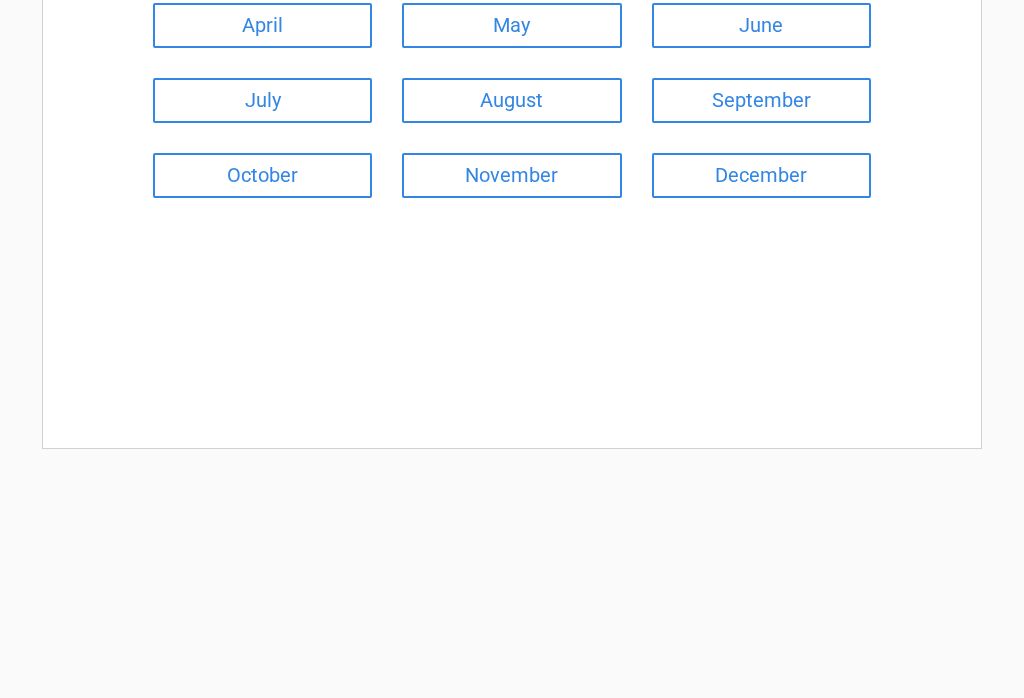scroll, scrollTop: 0, scrollLeft: 0, axis: both 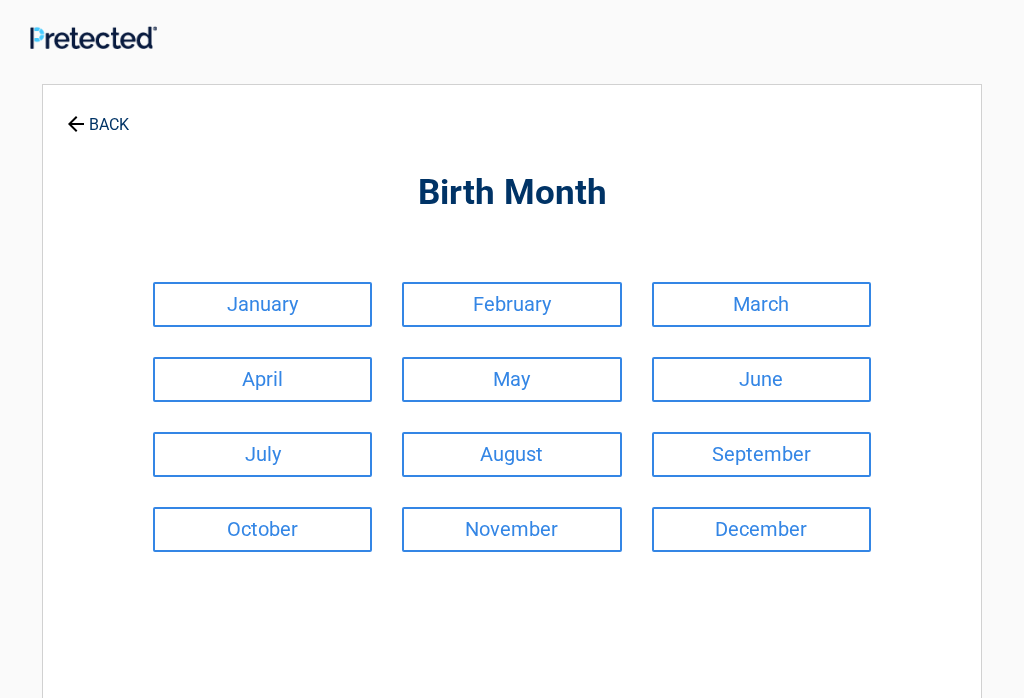 click on "November" at bounding box center (511, 529) 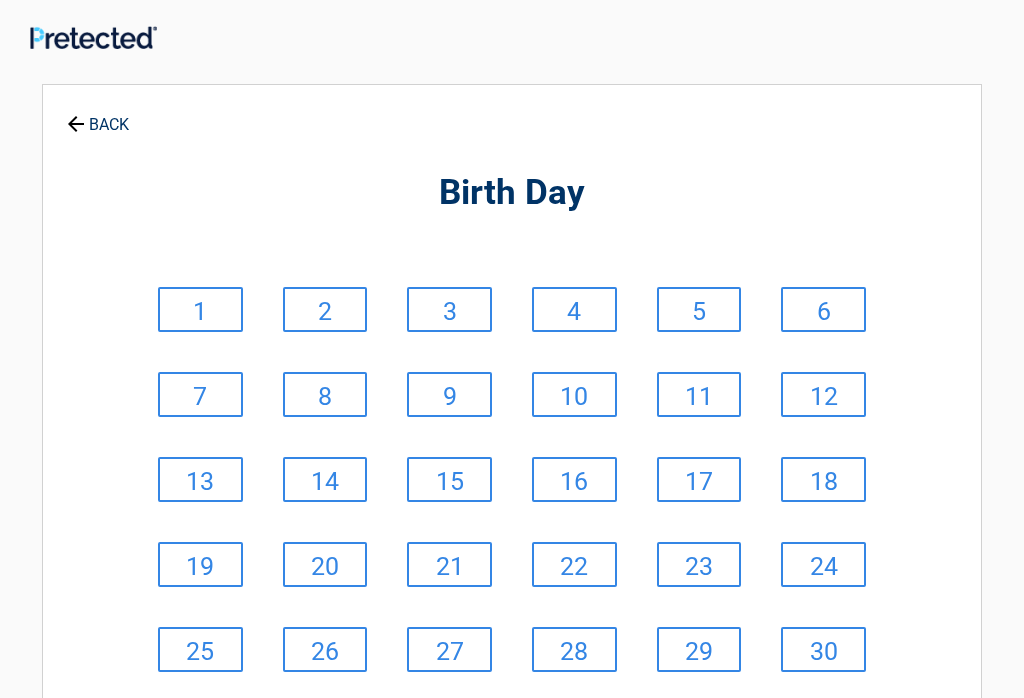click on "25" at bounding box center (200, 649) 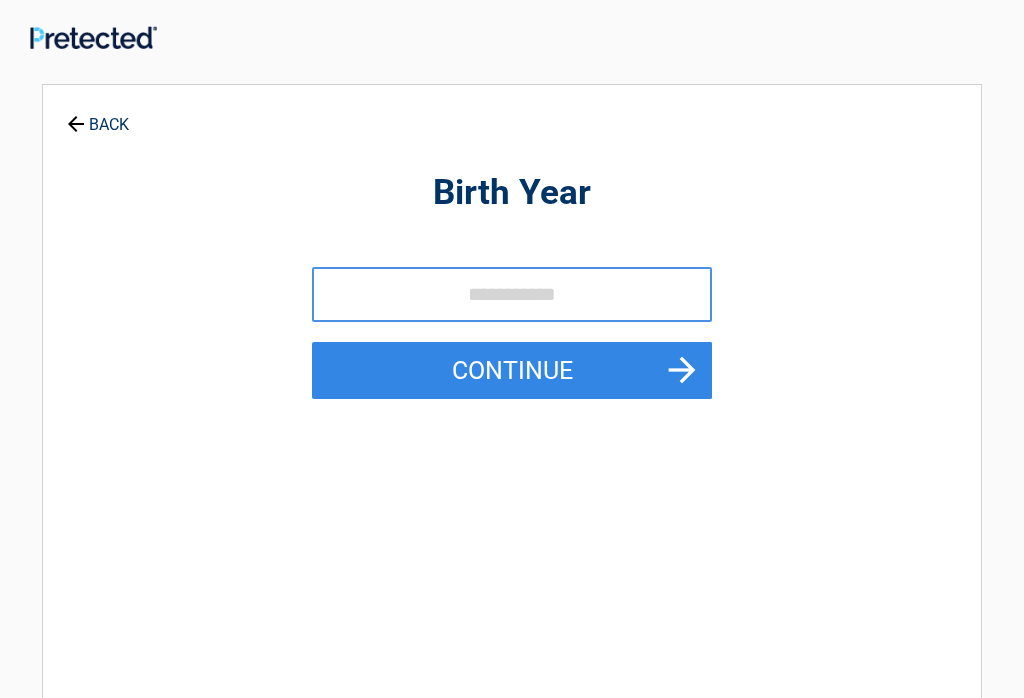click at bounding box center (512, 294) 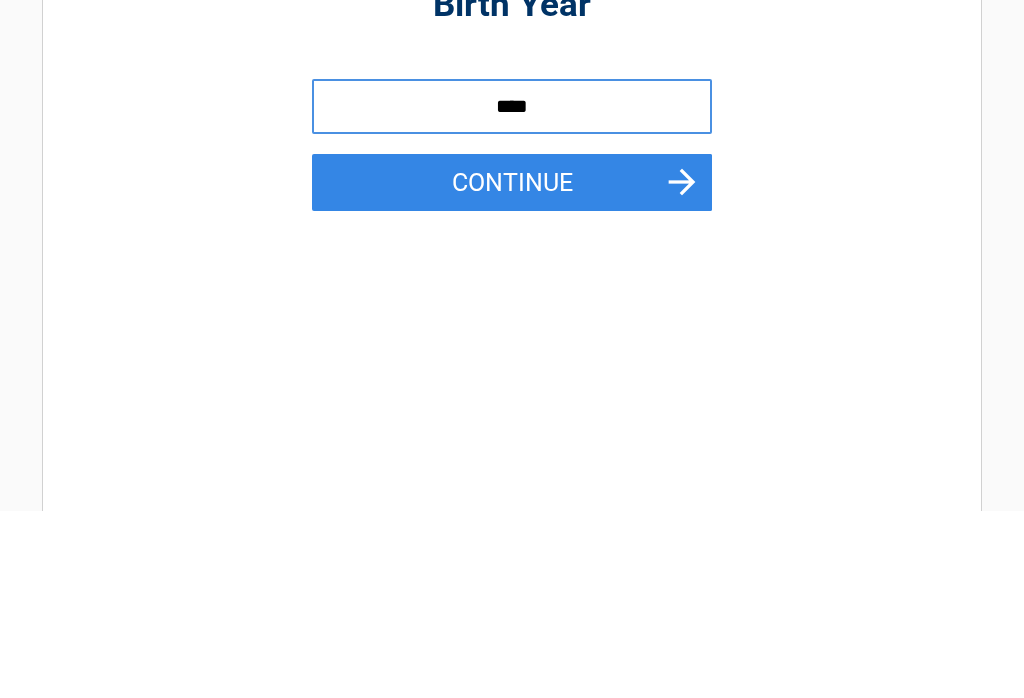 type on "****" 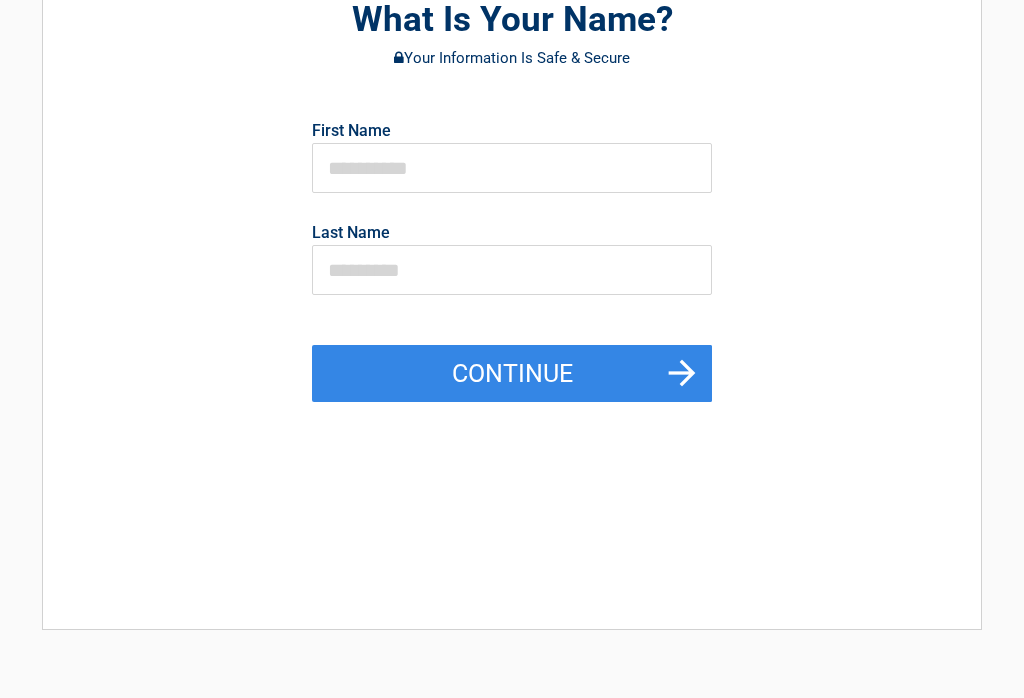 scroll, scrollTop: 0, scrollLeft: 0, axis: both 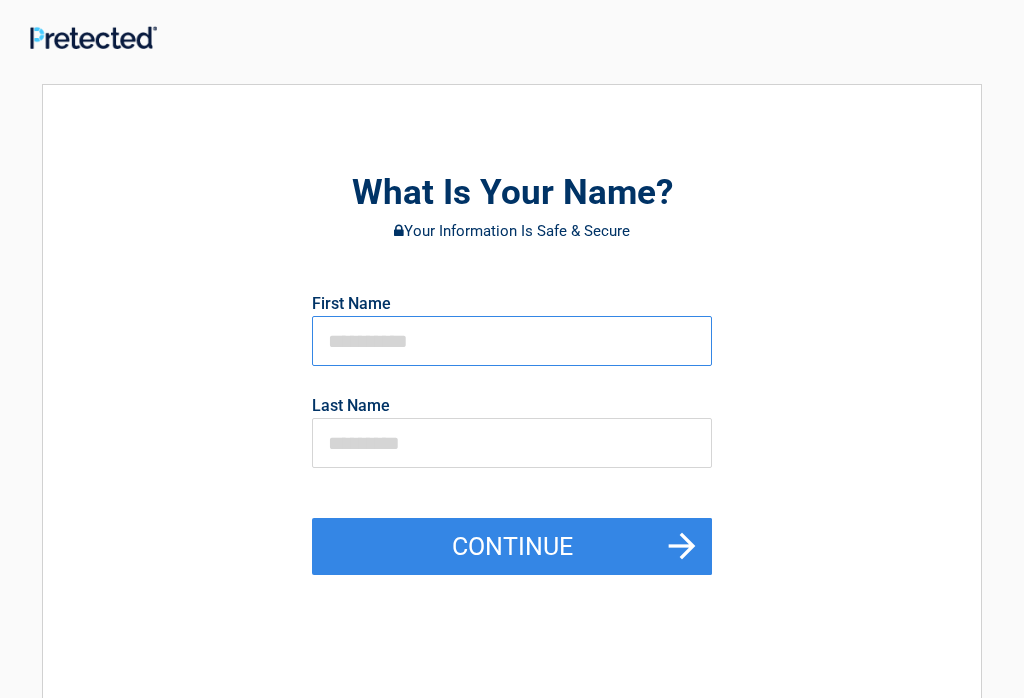 click at bounding box center [512, 341] 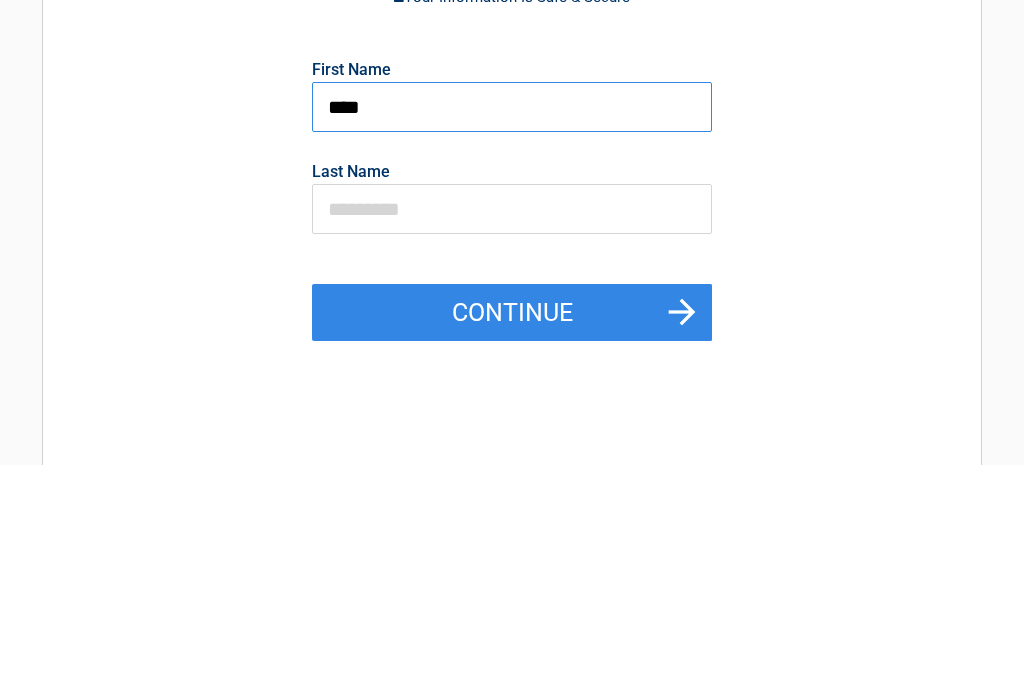 click on "****" at bounding box center [512, 341] 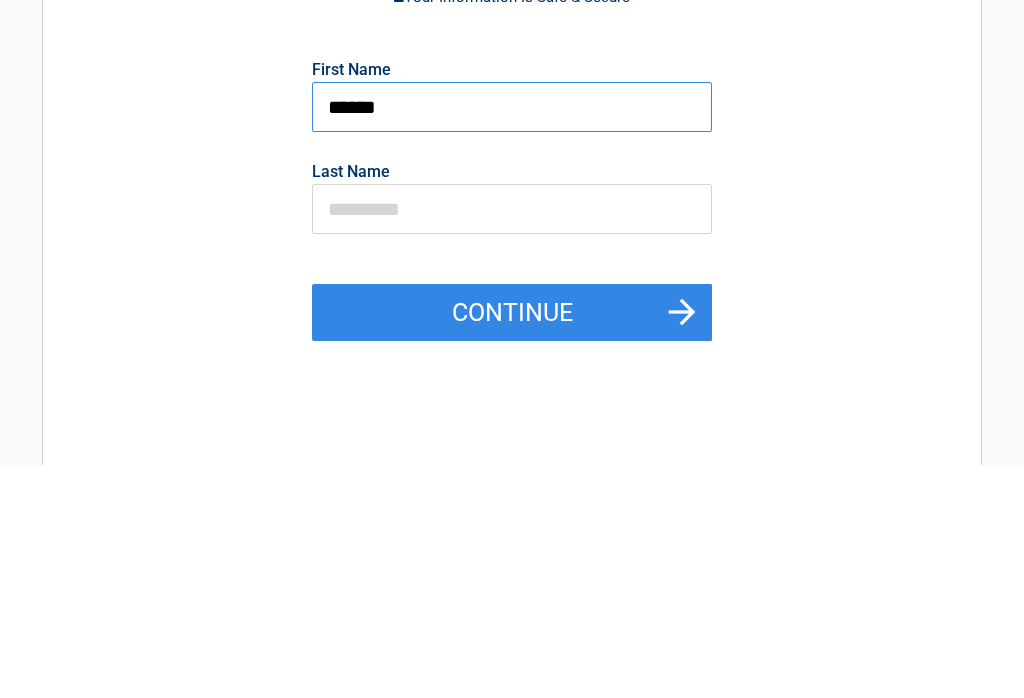 type on "******" 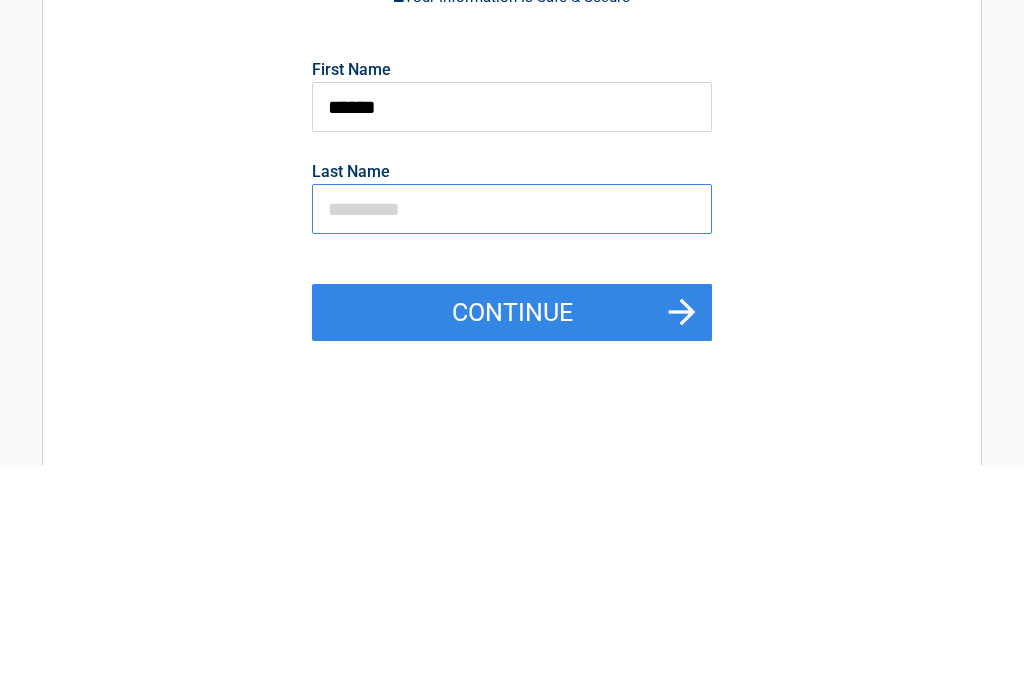 click at bounding box center (512, 443) 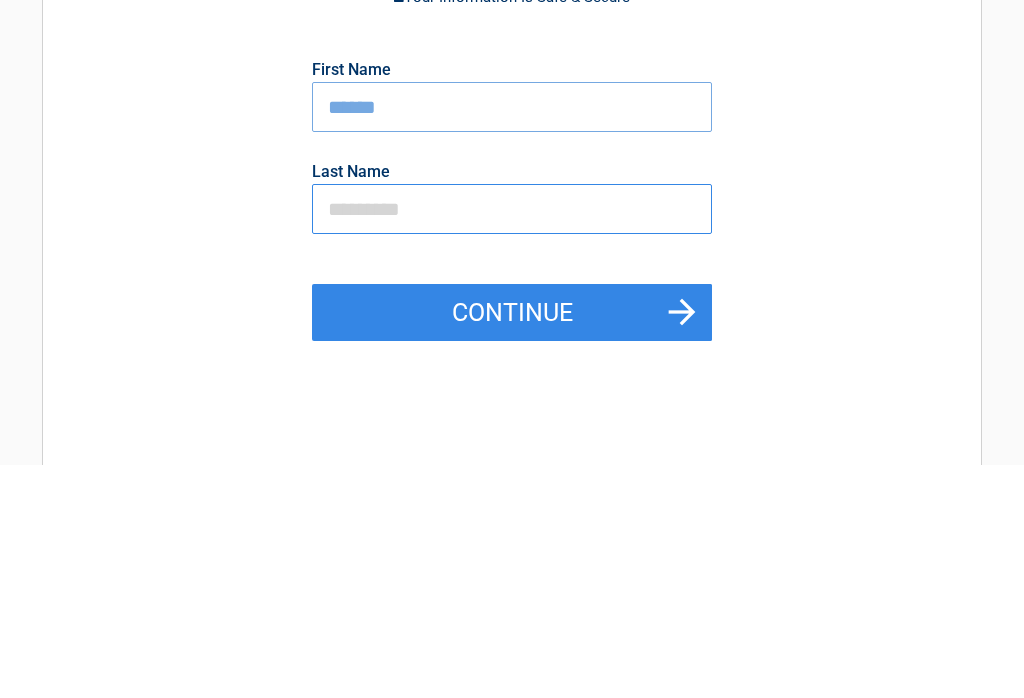 click at bounding box center (512, 443) 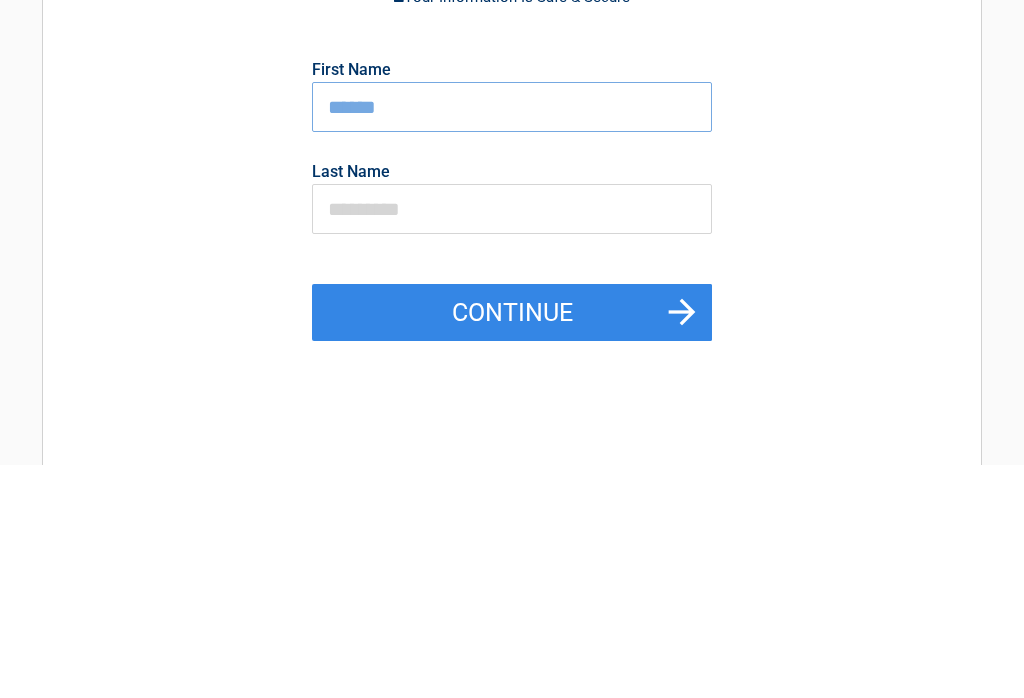 click on "******" at bounding box center (512, 341) 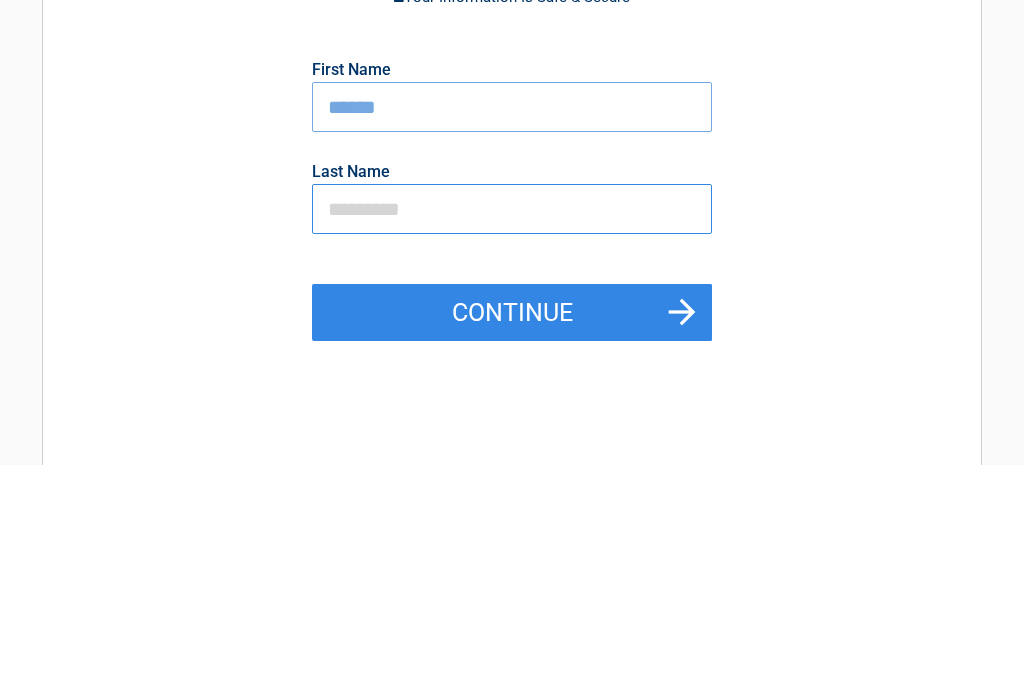 click at bounding box center [512, 443] 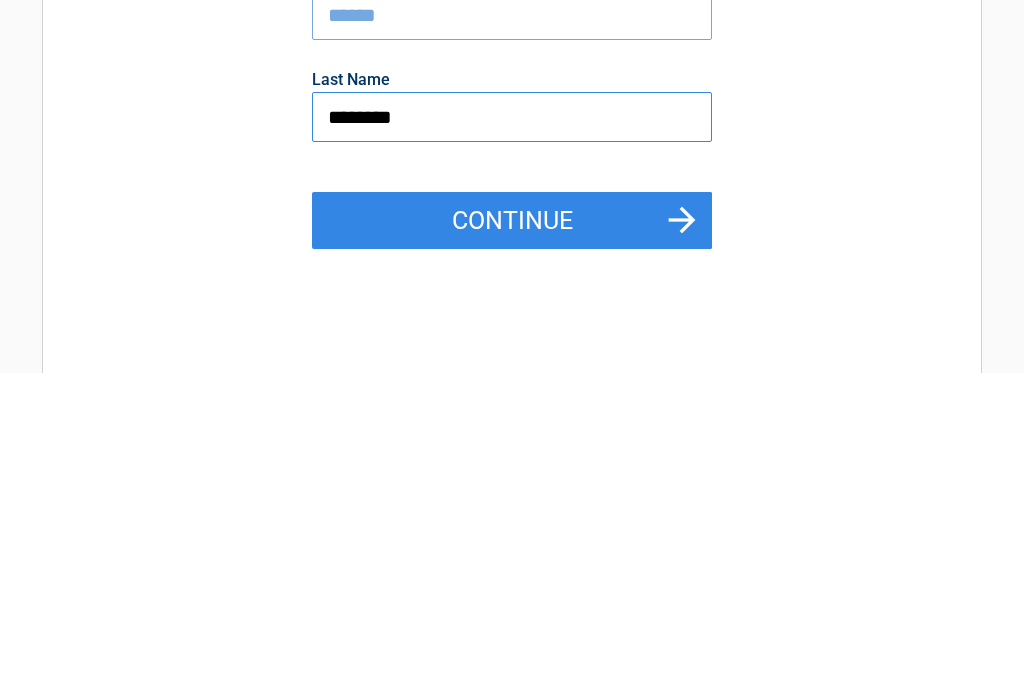 type on "********" 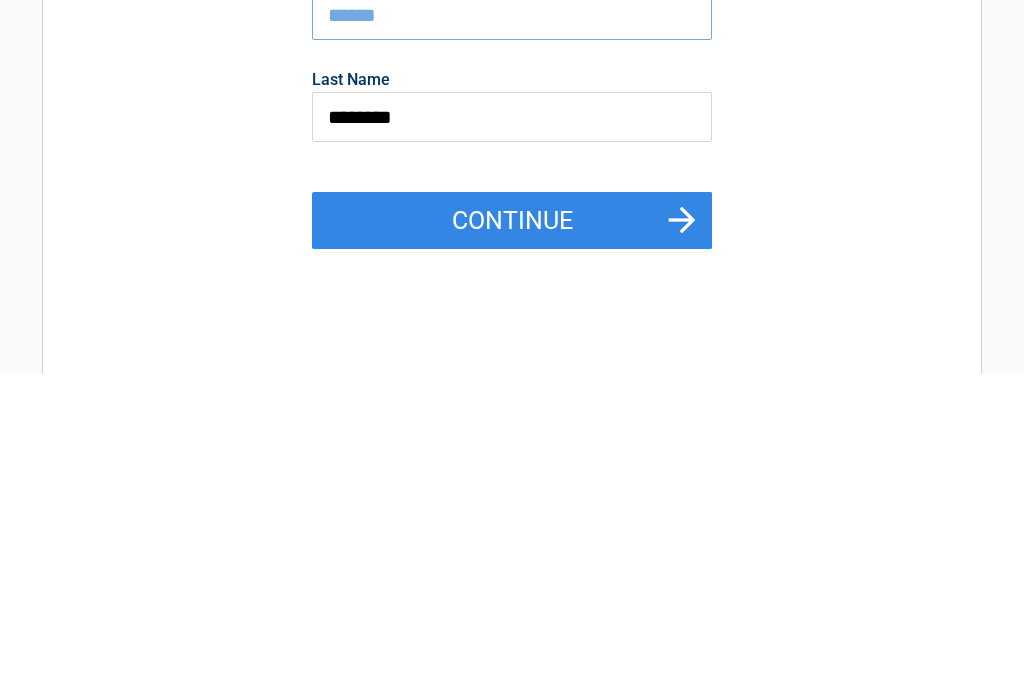 click on "Continue" at bounding box center (512, 547) 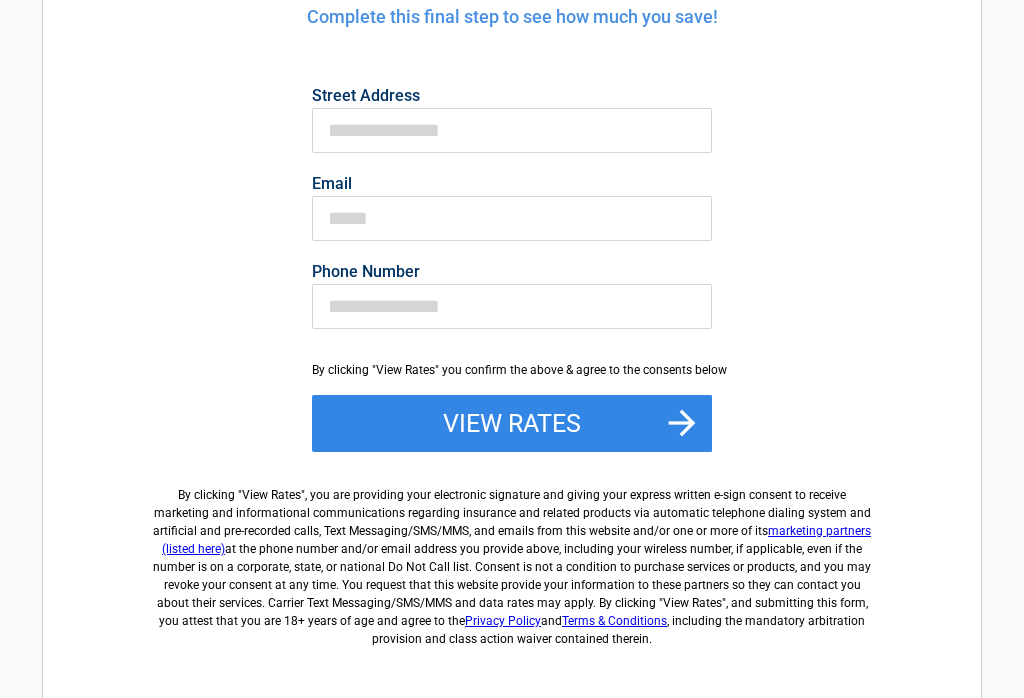 scroll, scrollTop: 0, scrollLeft: 0, axis: both 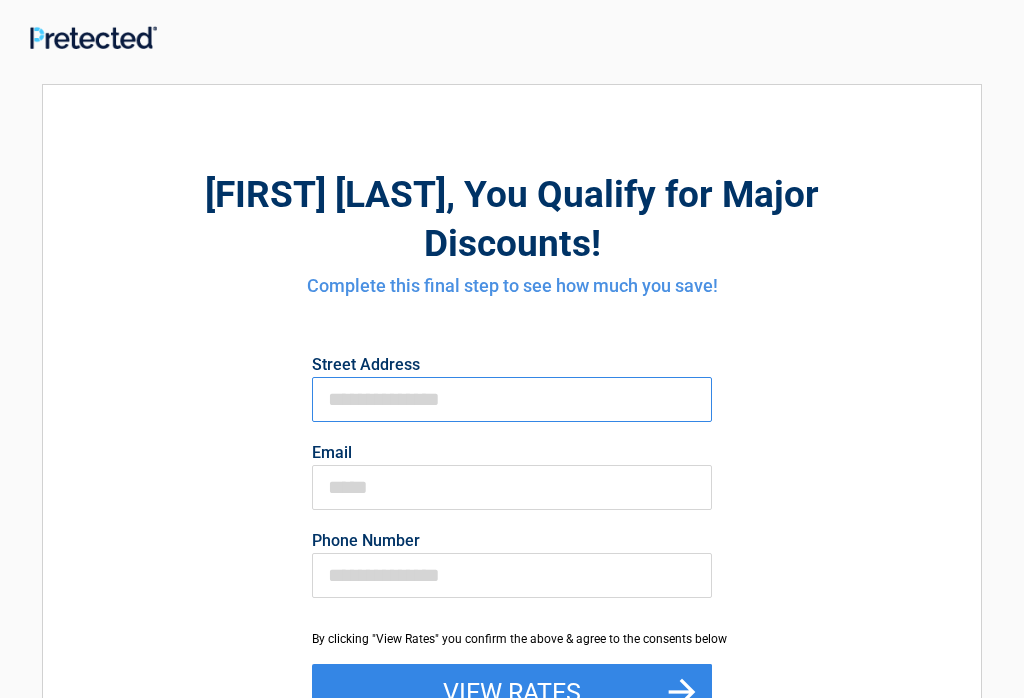 click on "First Name" at bounding box center [512, 399] 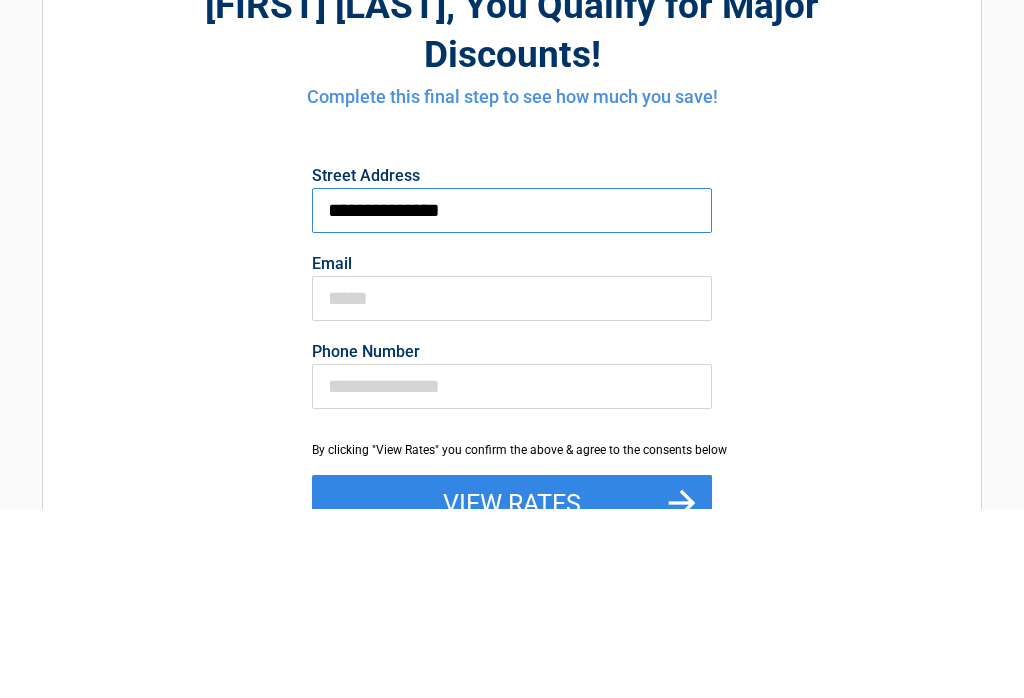 type on "**********" 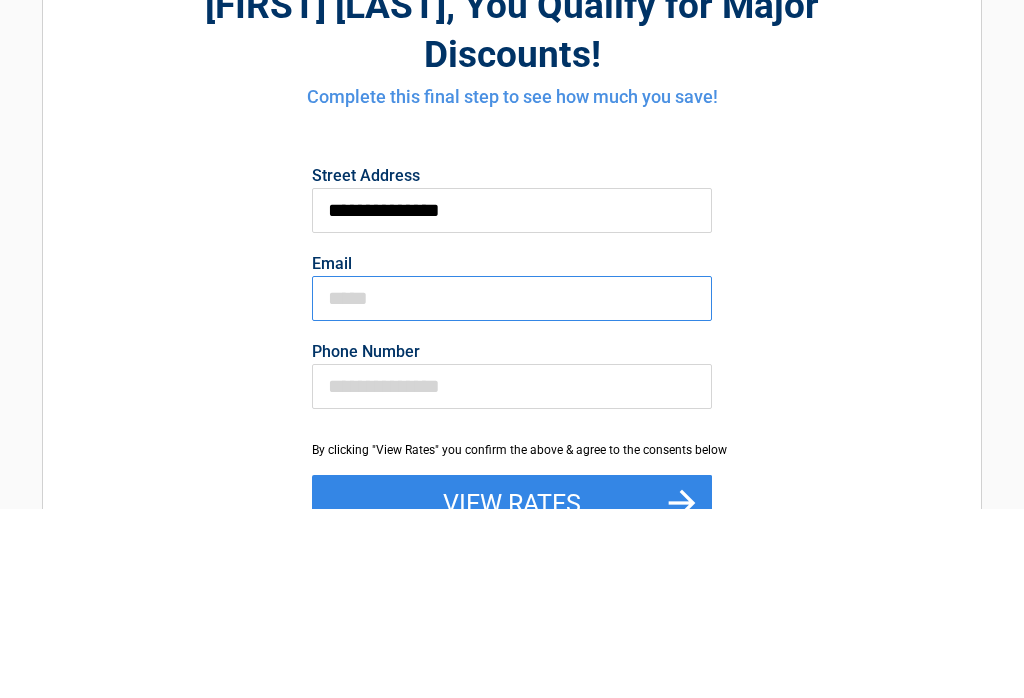 click on "Email" at bounding box center (512, 487) 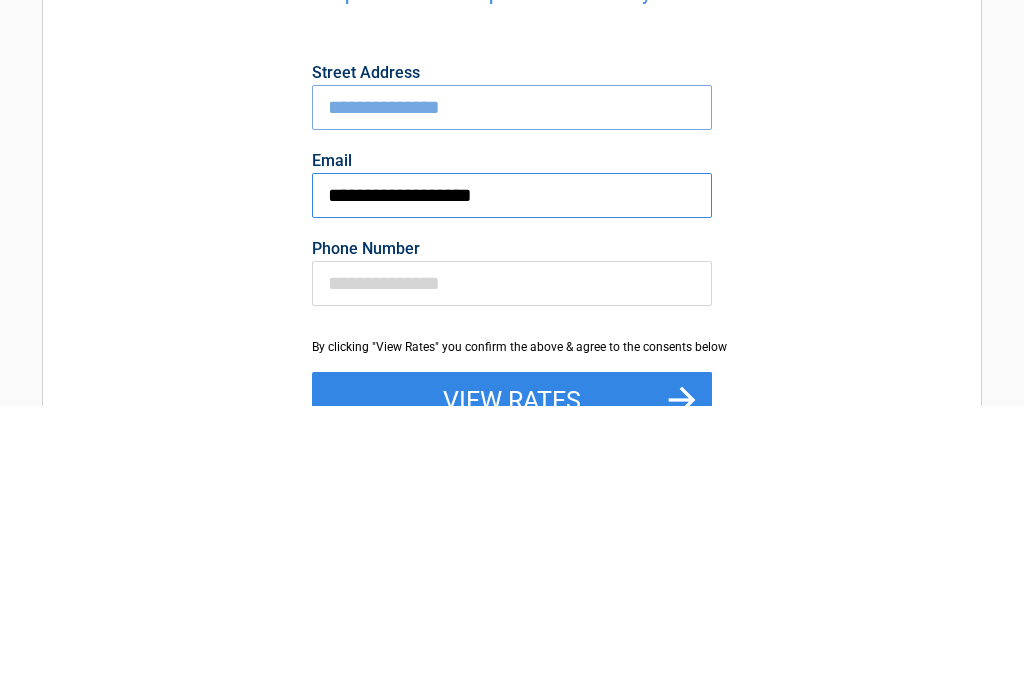 type on "**********" 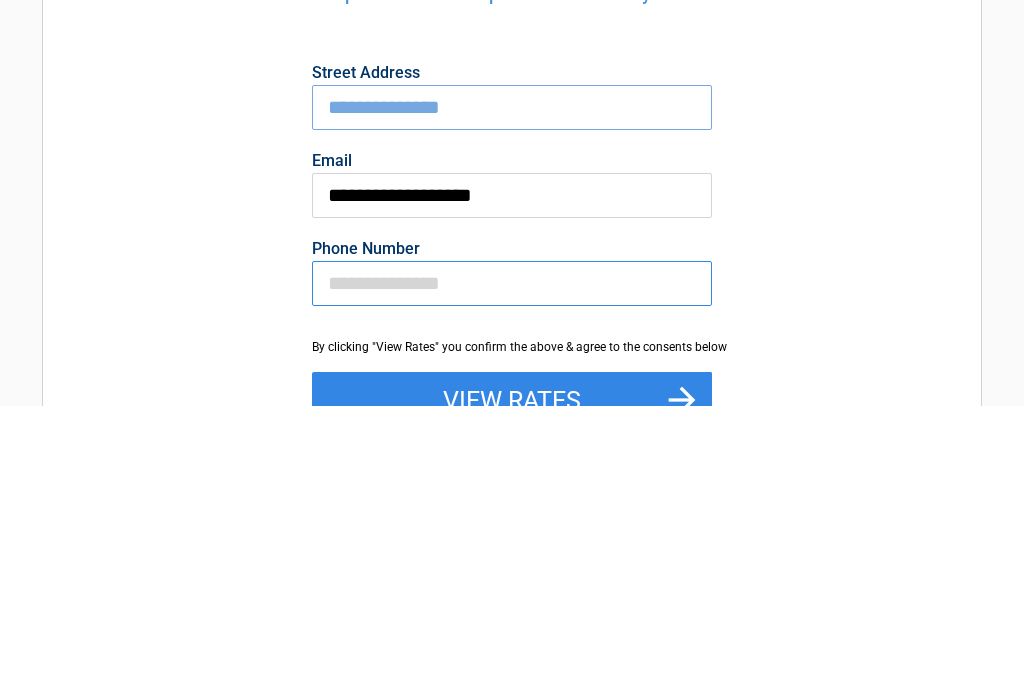 click on "Phone Number" at bounding box center [512, 575] 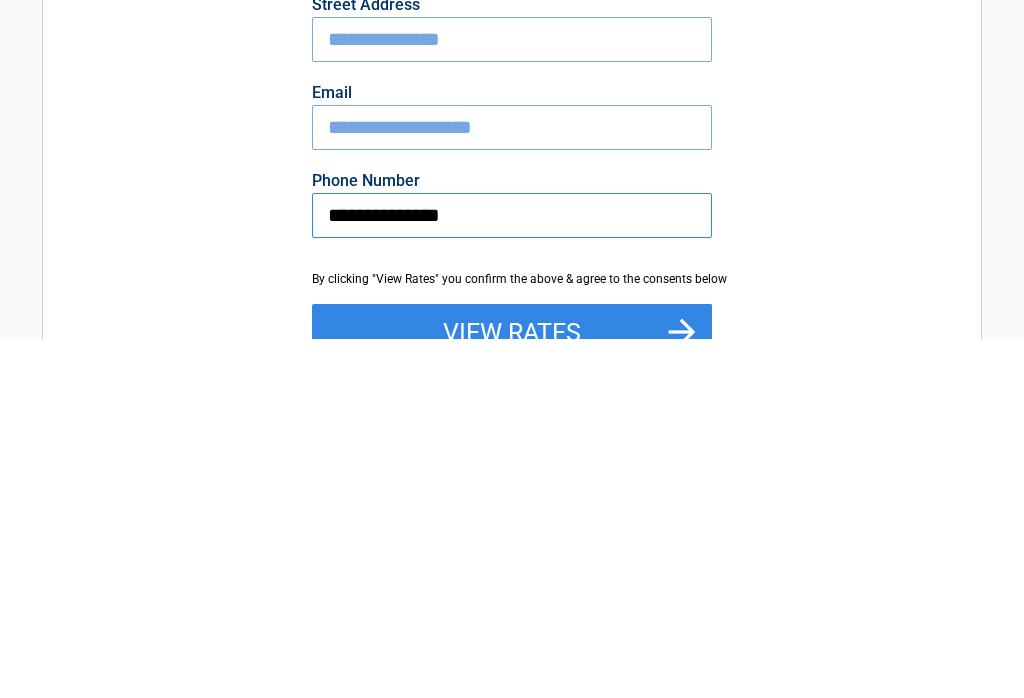 type on "**********" 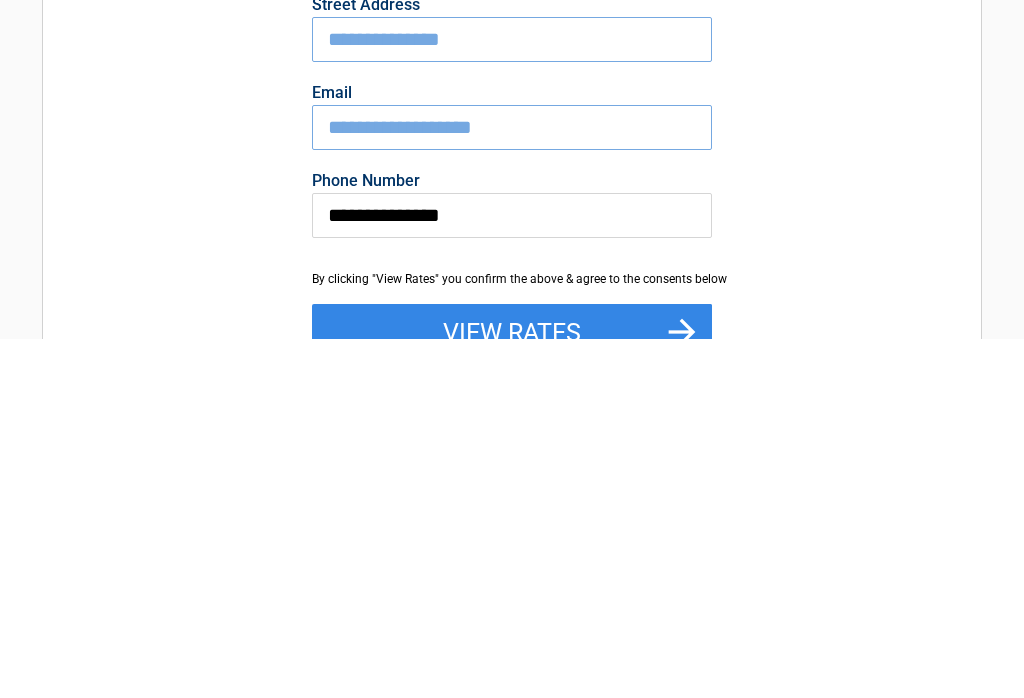 click on "View Rates" at bounding box center [512, 693] 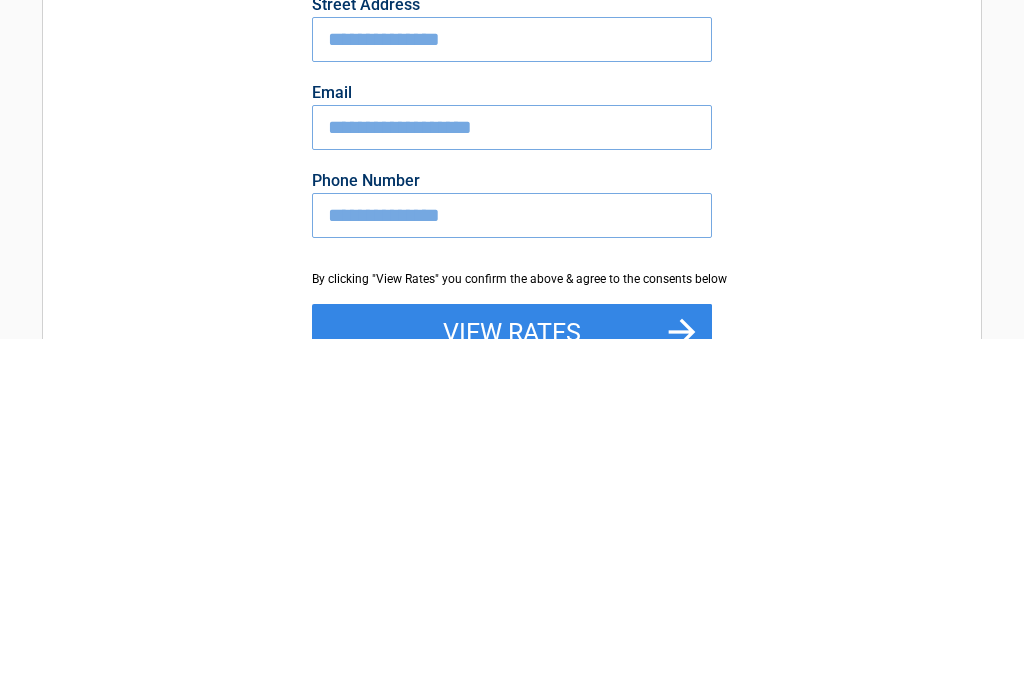 scroll, scrollTop: 360, scrollLeft: 0, axis: vertical 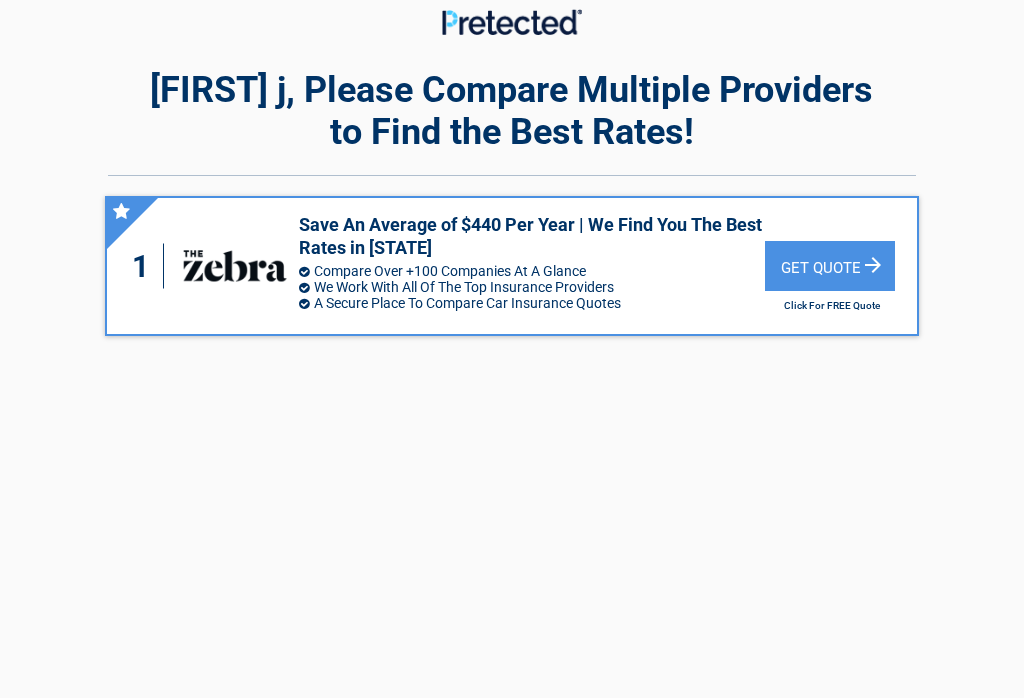 click on "Get Quote" at bounding box center (830, 266) 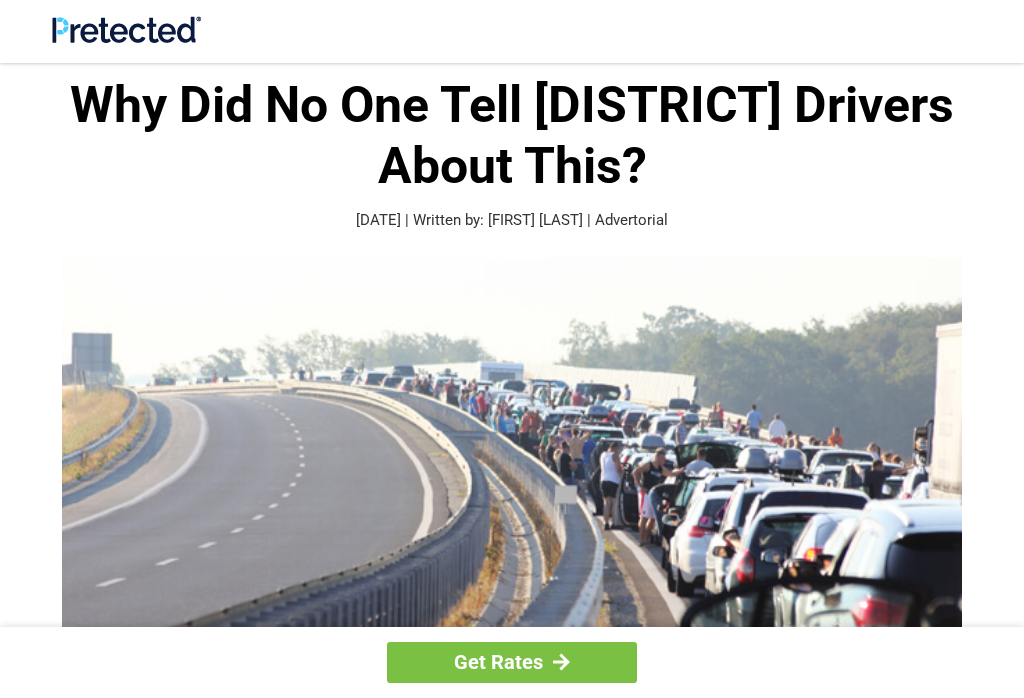 scroll, scrollTop: 3059, scrollLeft: 0, axis: vertical 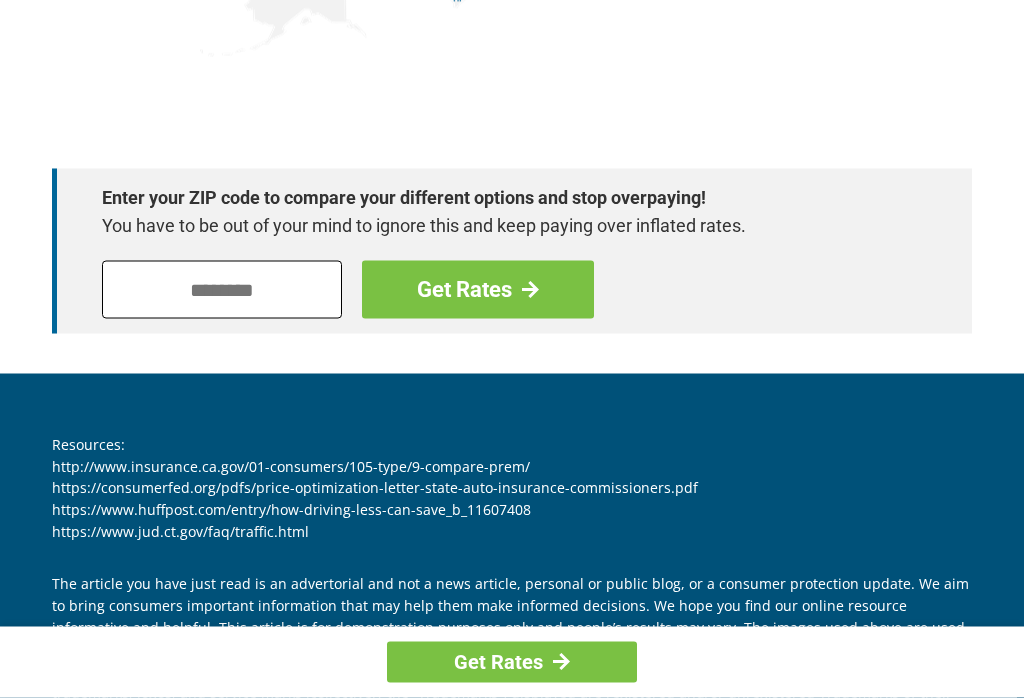 click at bounding box center (222, 290) 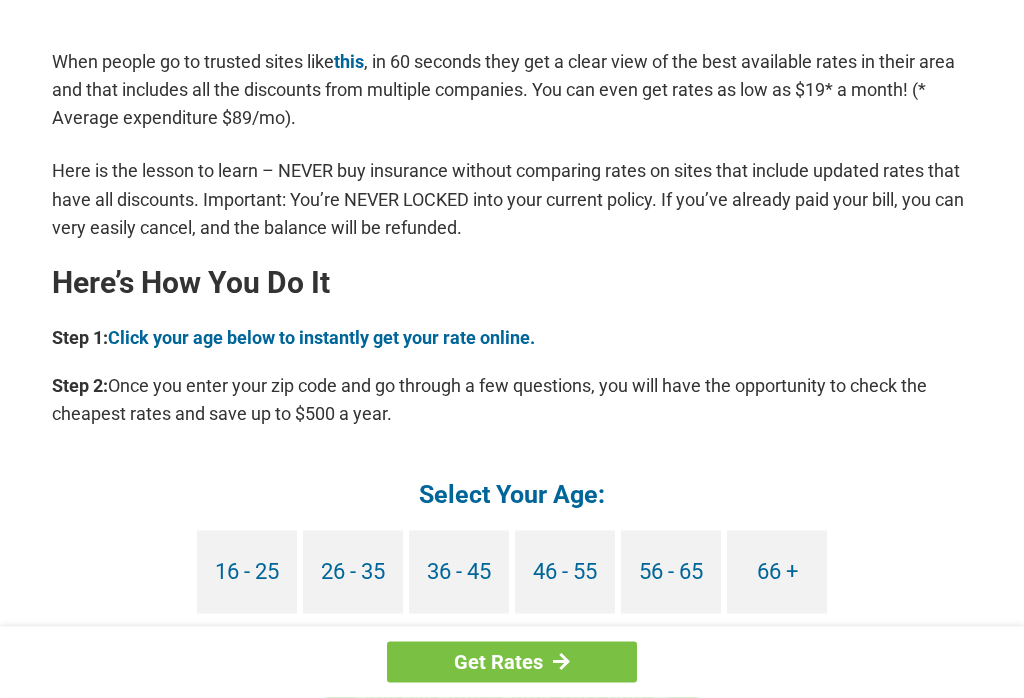 scroll, scrollTop: 1564, scrollLeft: 0, axis: vertical 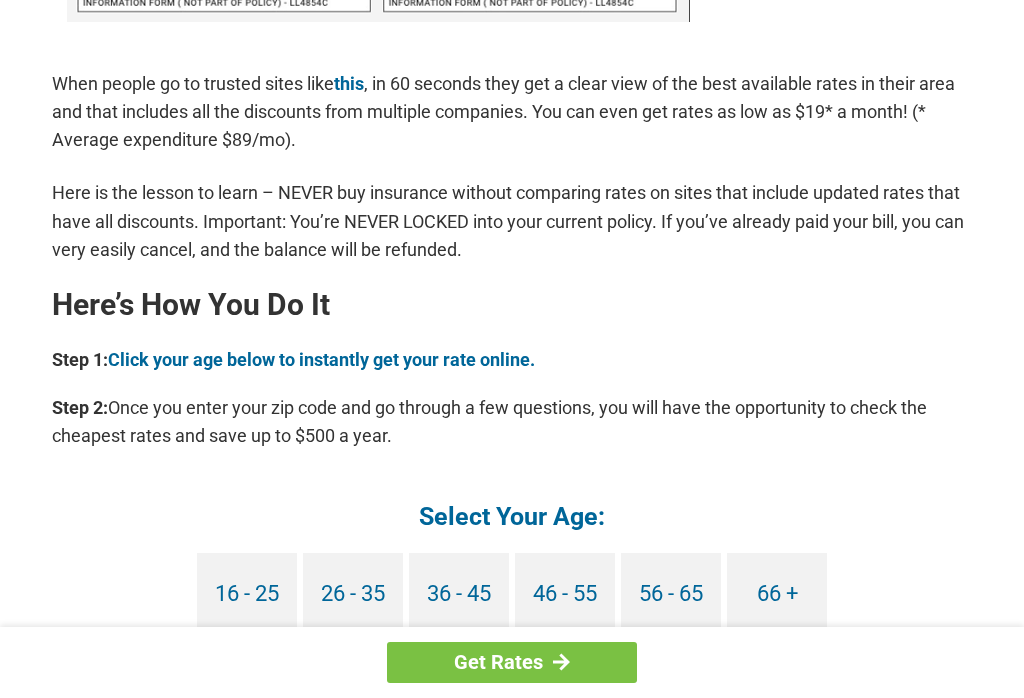 type on "*****" 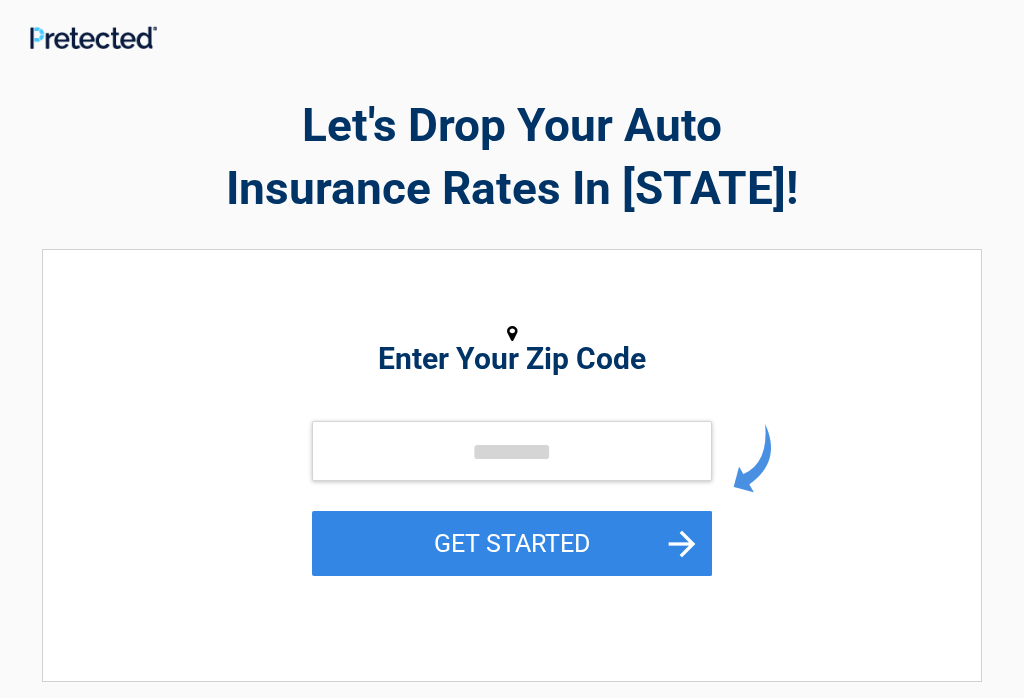 scroll, scrollTop: 0, scrollLeft: 0, axis: both 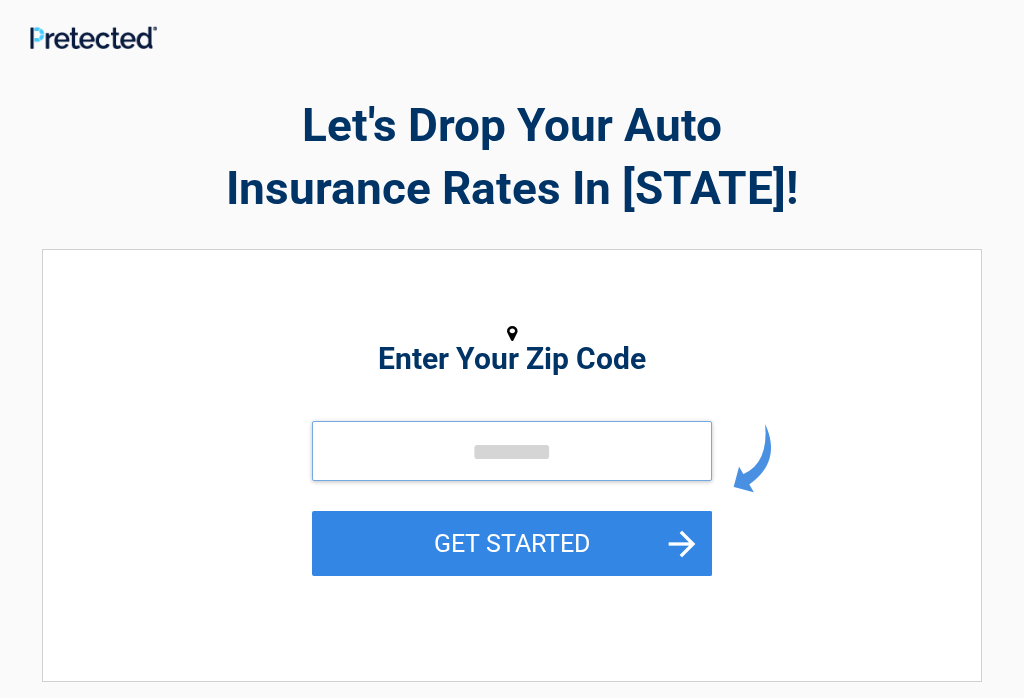 click at bounding box center [512, 451] 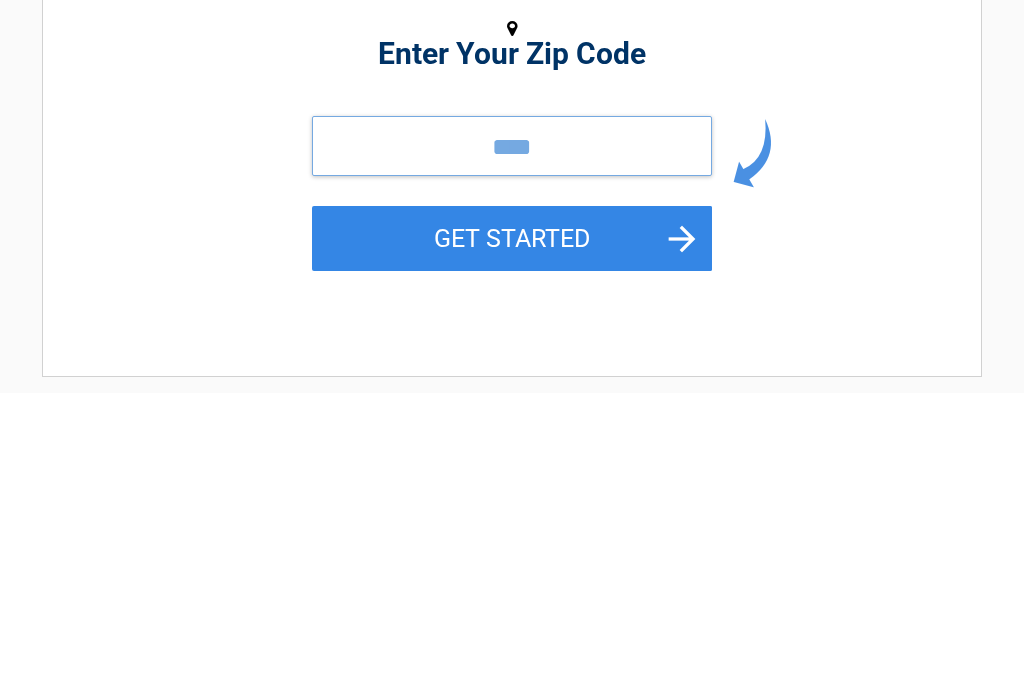 type on "*****" 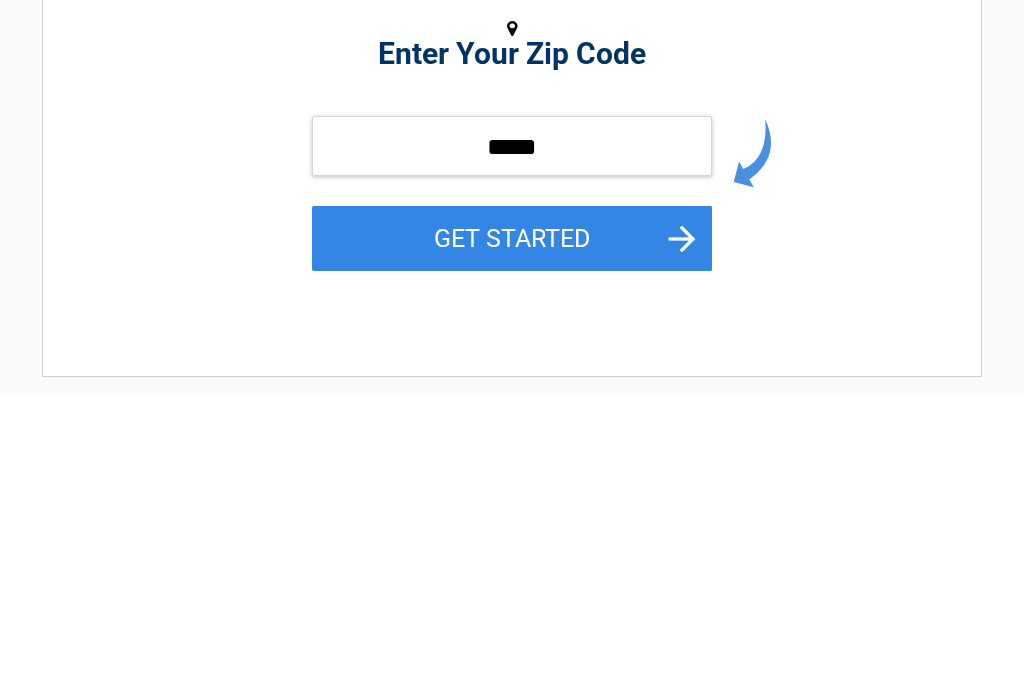 click on "GET STARTED" at bounding box center (512, 543) 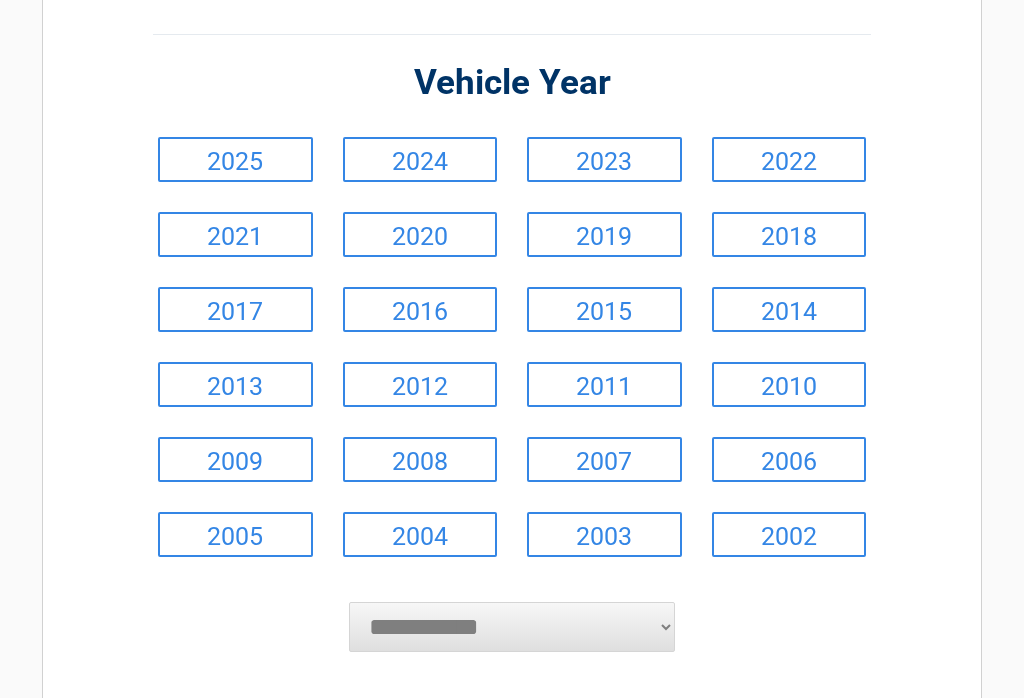 scroll, scrollTop: 158, scrollLeft: 0, axis: vertical 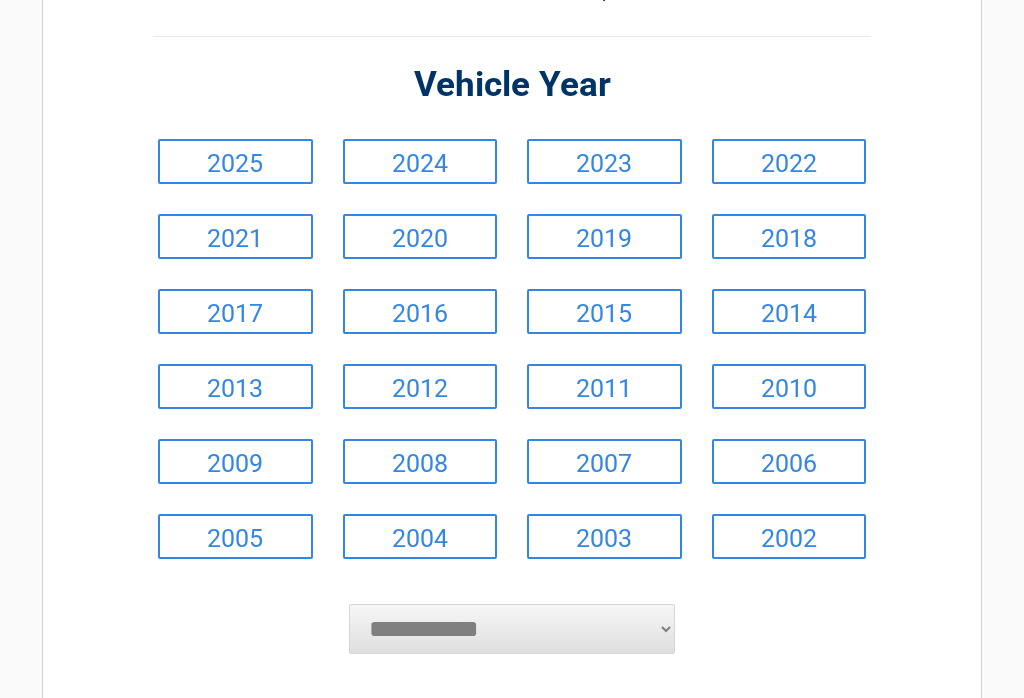 click on "2004" at bounding box center [420, 536] 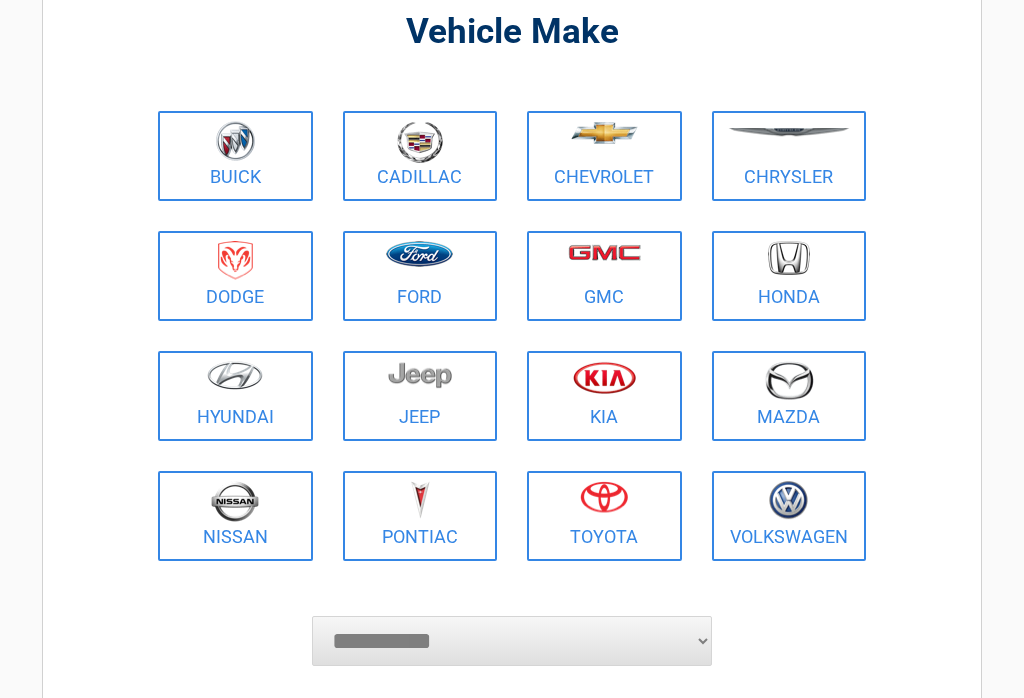 scroll, scrollTop: 165, scrollLeft: 0, axis: vertical 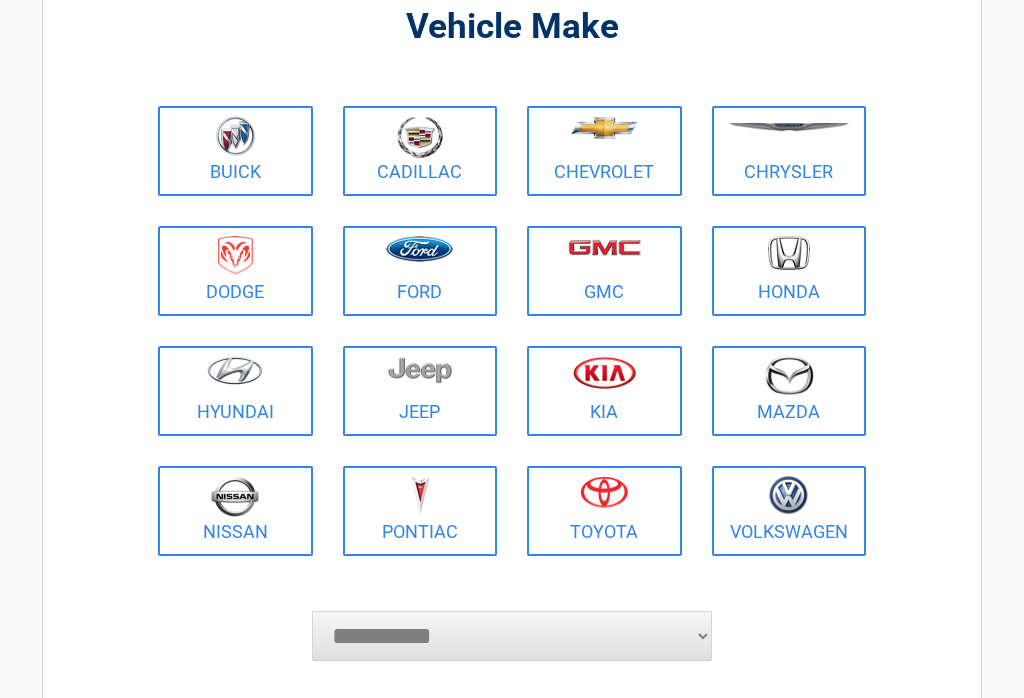 click at bounding box center (789, 254) 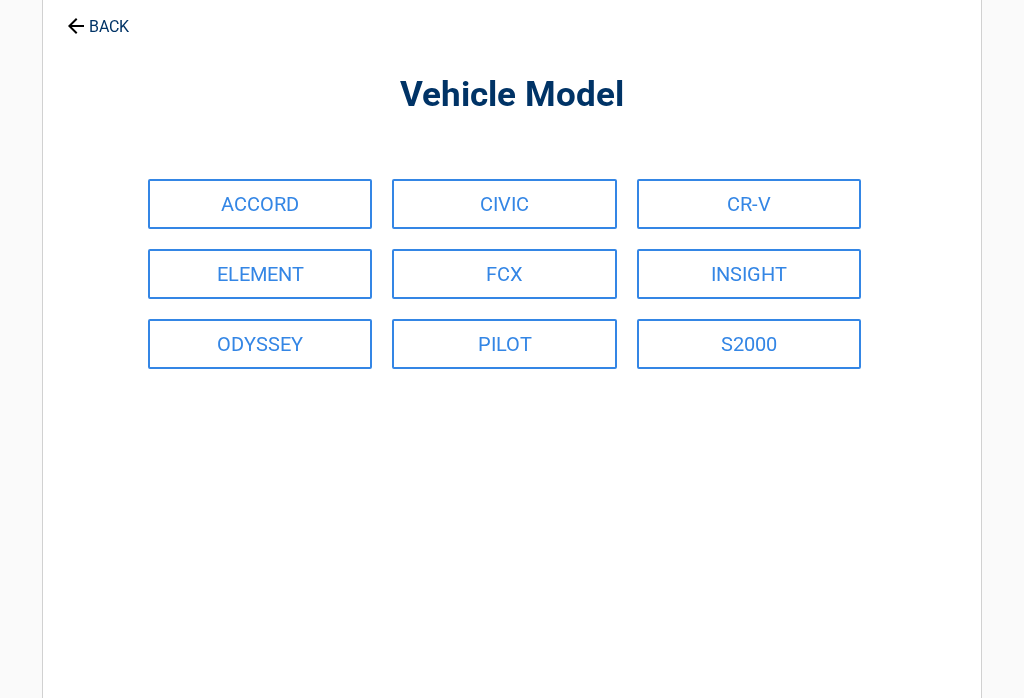 scroll, scrollTop: 0, scrollLeft: 0, axis: both 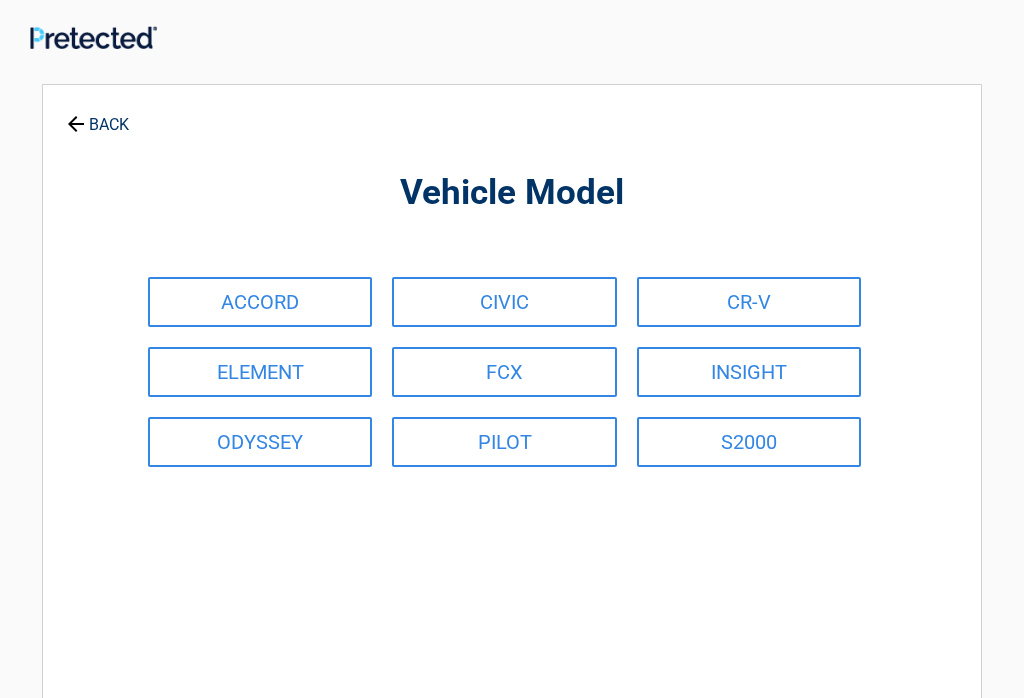 click on "ACCORD" at bounding box center [260, 302] 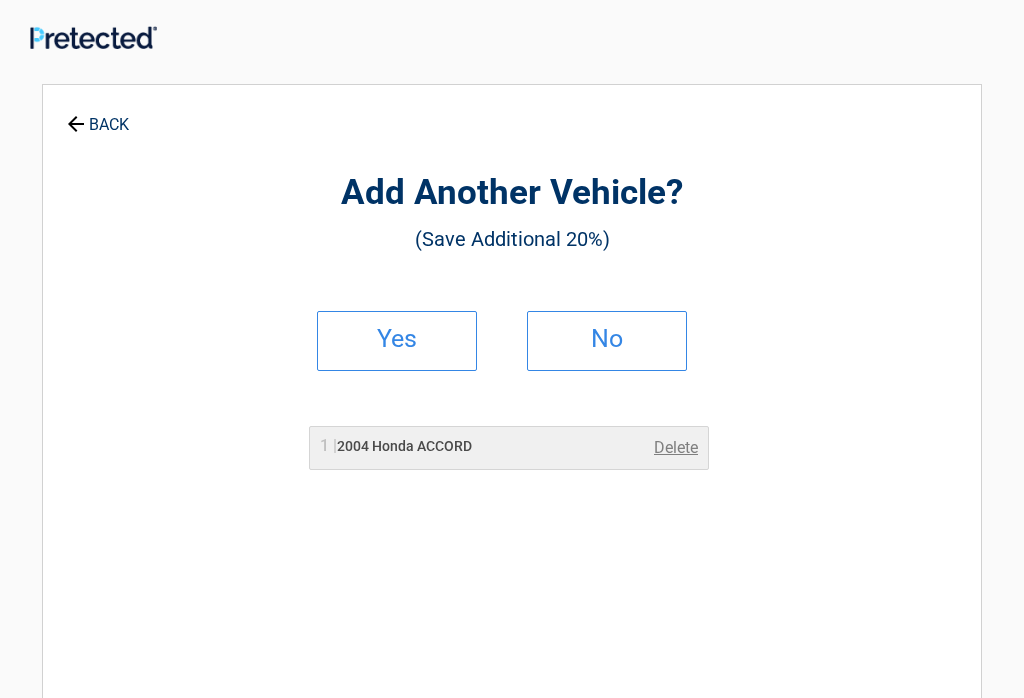 click on "No" at bounding box center (607, 339) 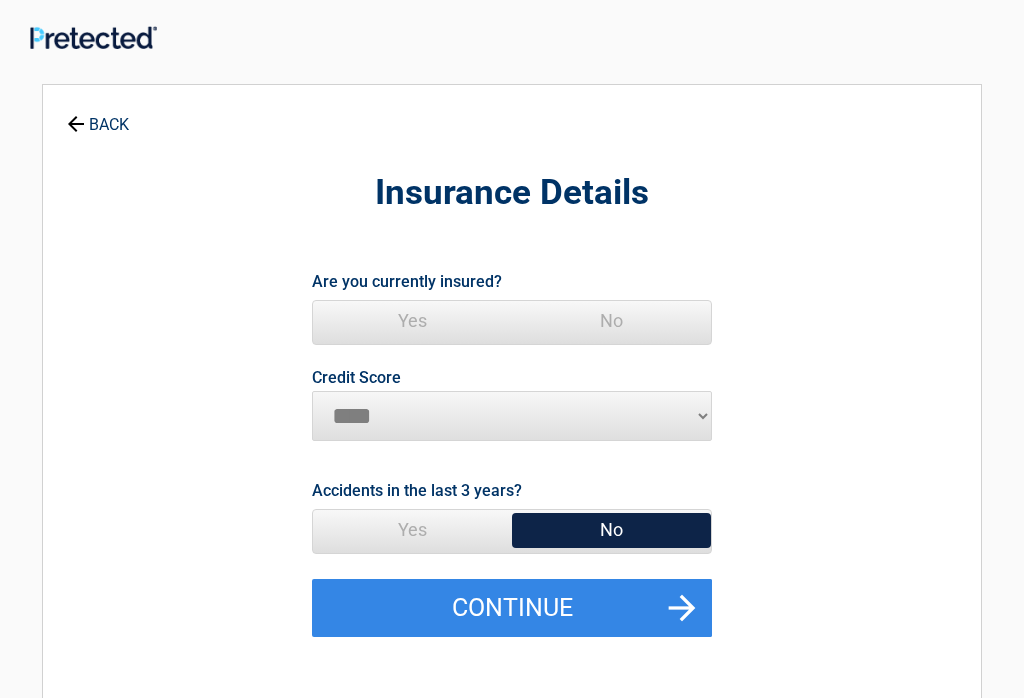 click on "Yes" at bounding box center (412, 321) 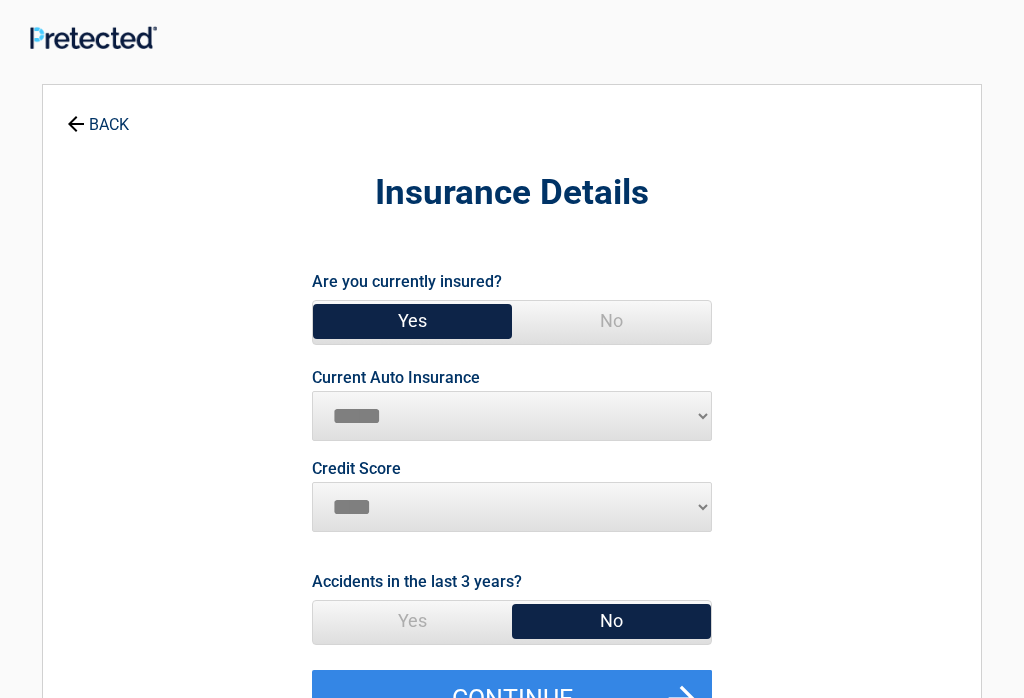 click on "**********" at bounding box center (512, 416) 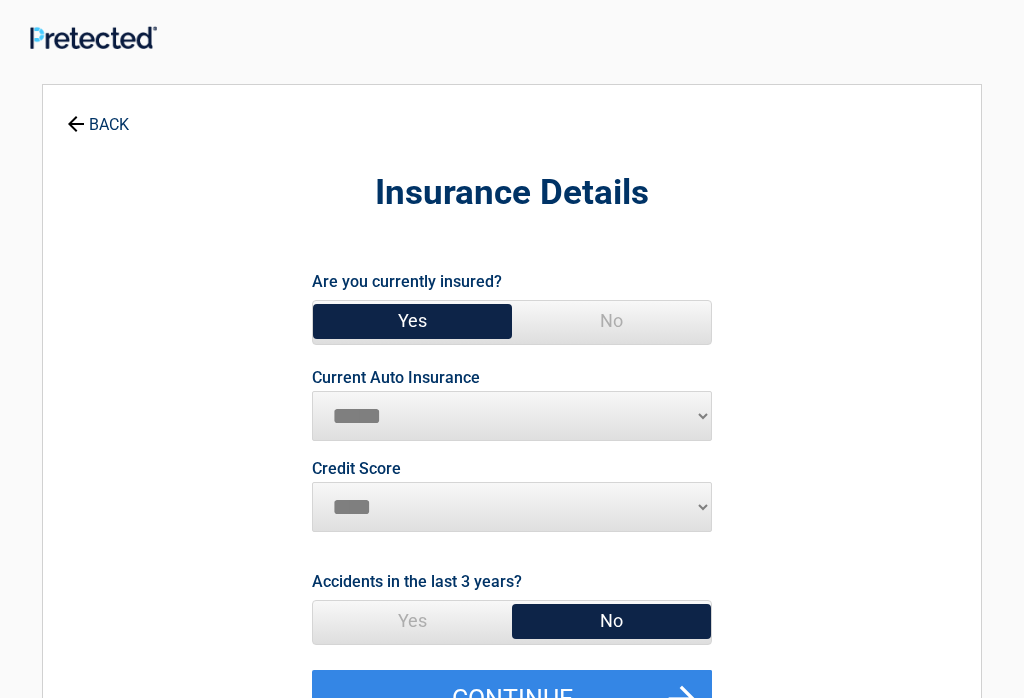 select on "********" 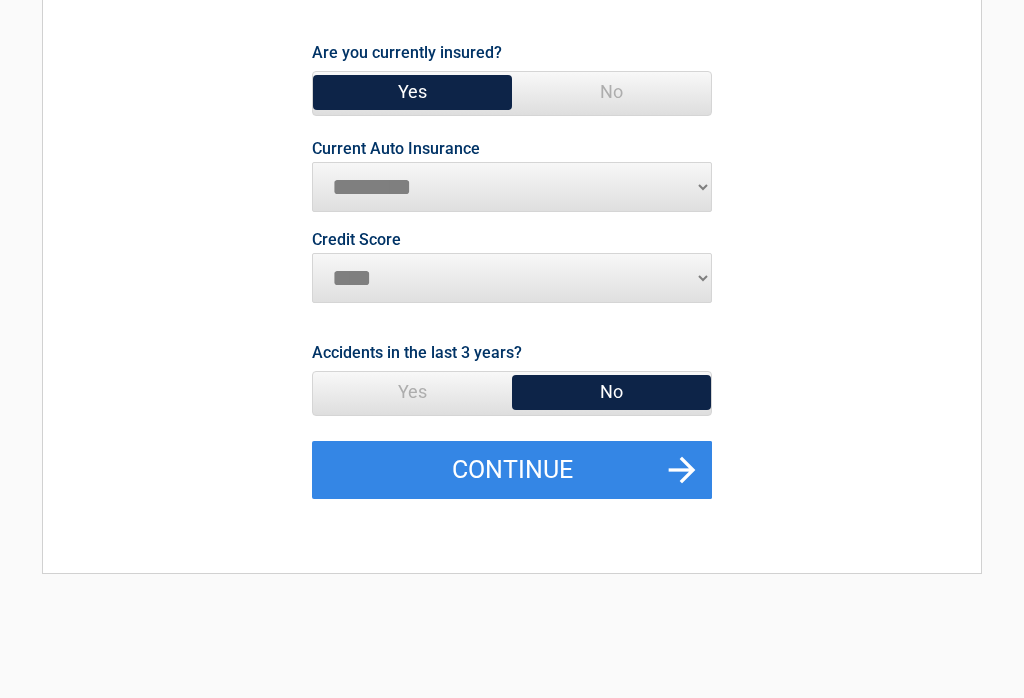 scroll, scrollTop: 235, scrollLeft: 0, axis: vertical 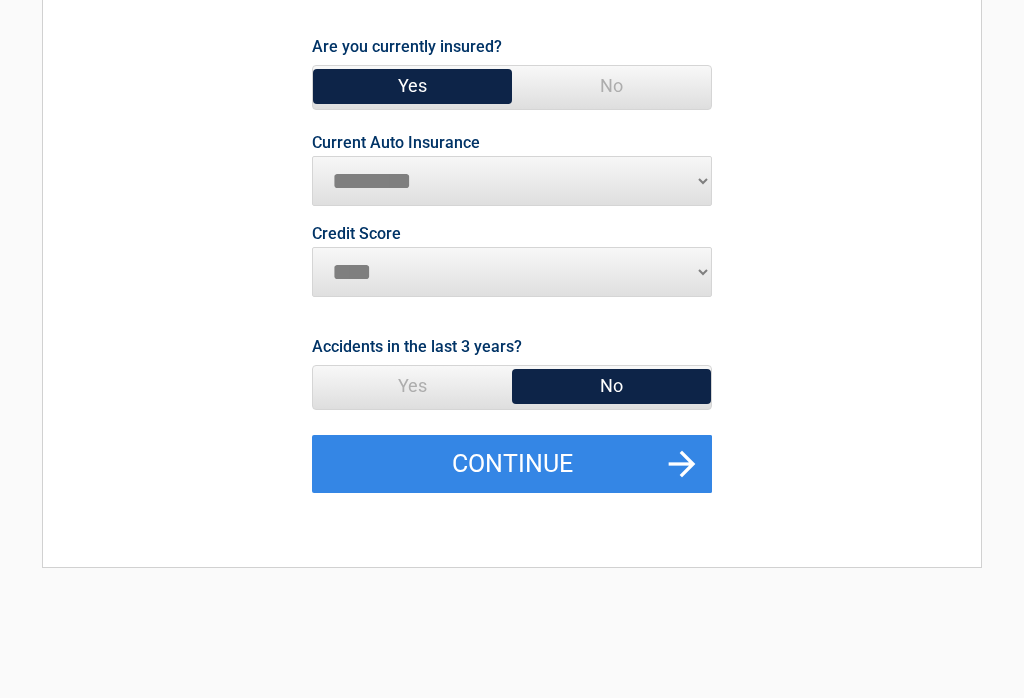 click on "Continue" at bounding box center (512, 464) 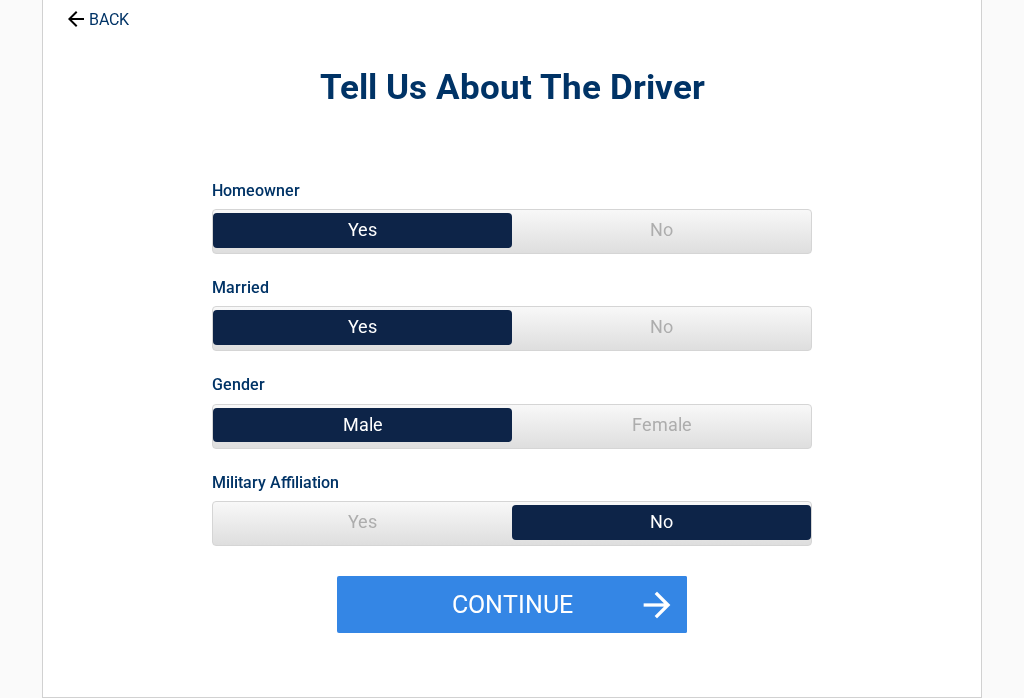 scroll, scrollTop: 0, scrollLeft: 0, axis: both 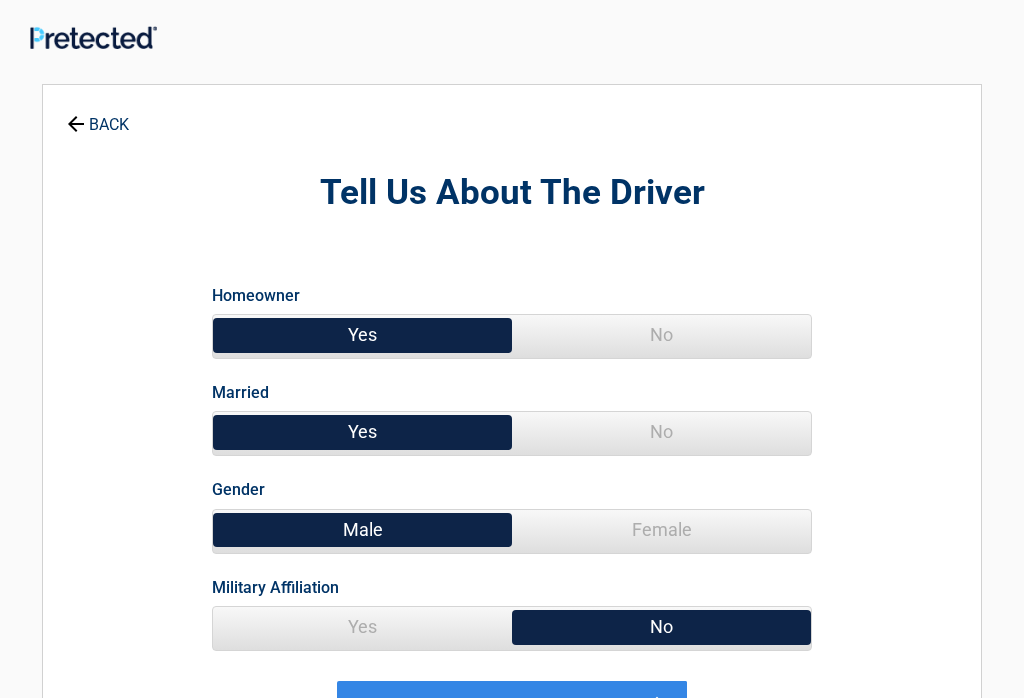 click on "Female" at bounding box center [661, 530] 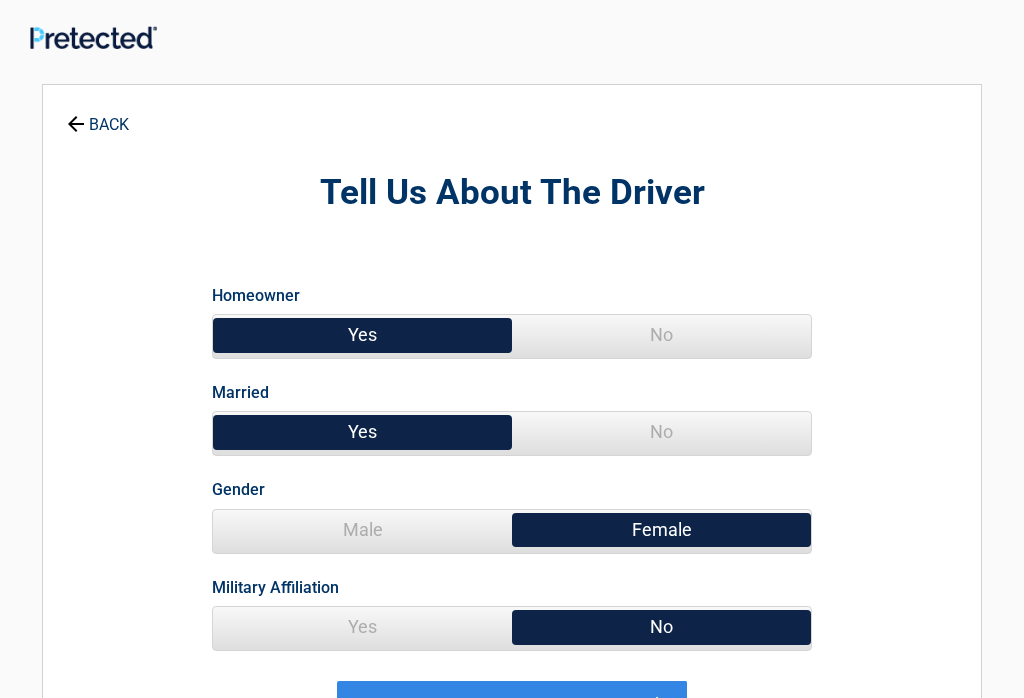 click on "Yes" at bounding box center (362, 627) 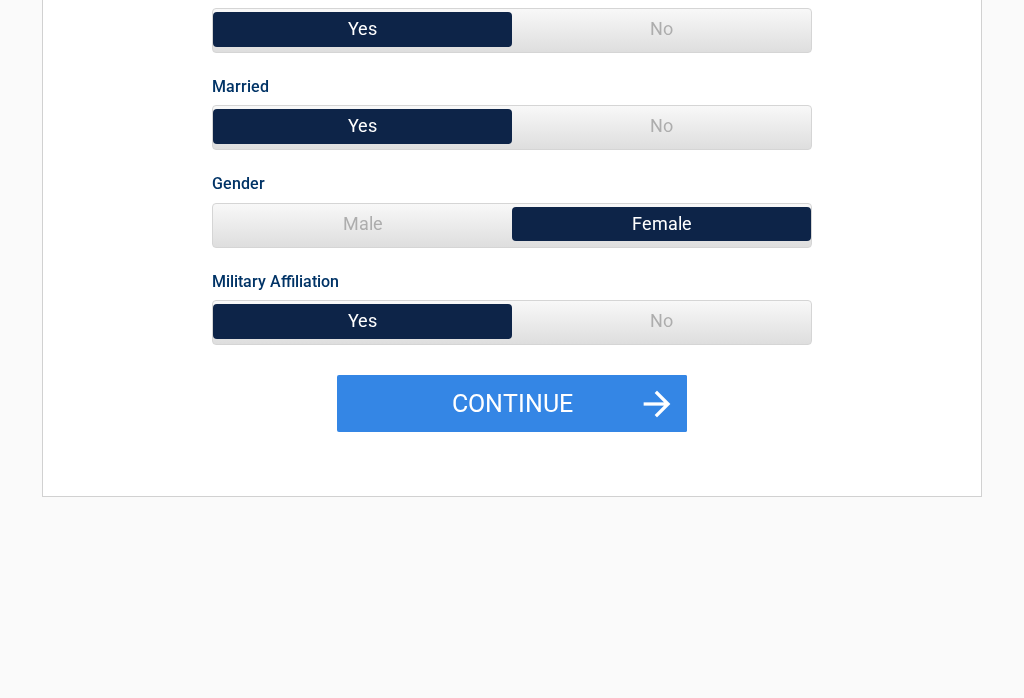 click on "Continue" at bounding box center [512, 405] 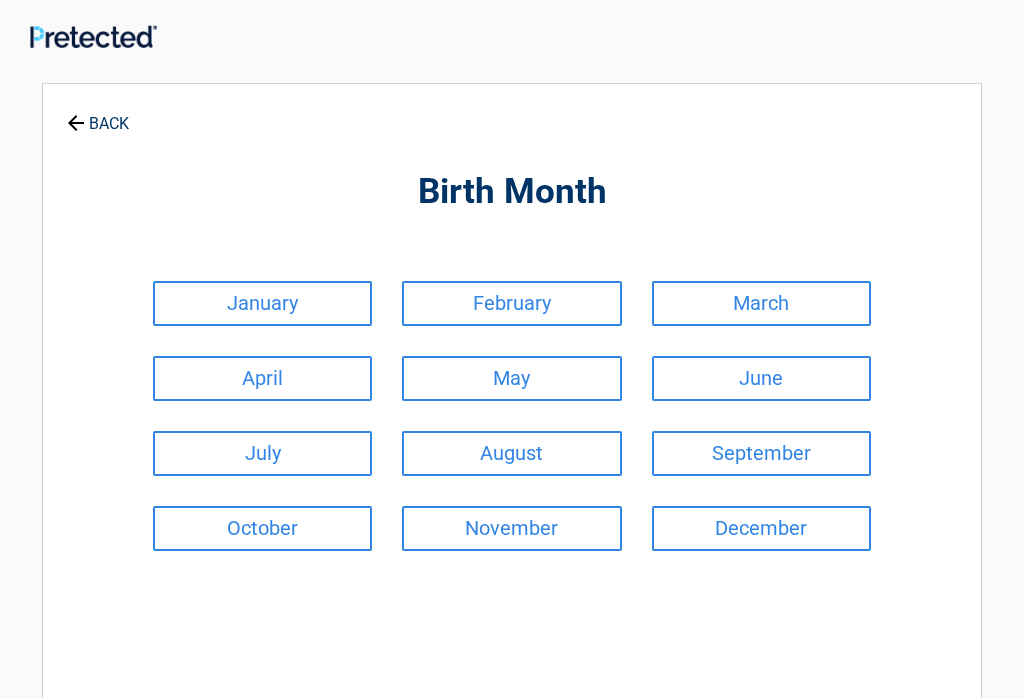 scroll, scrollTop: 0, scrollLeft: 0, axis: both 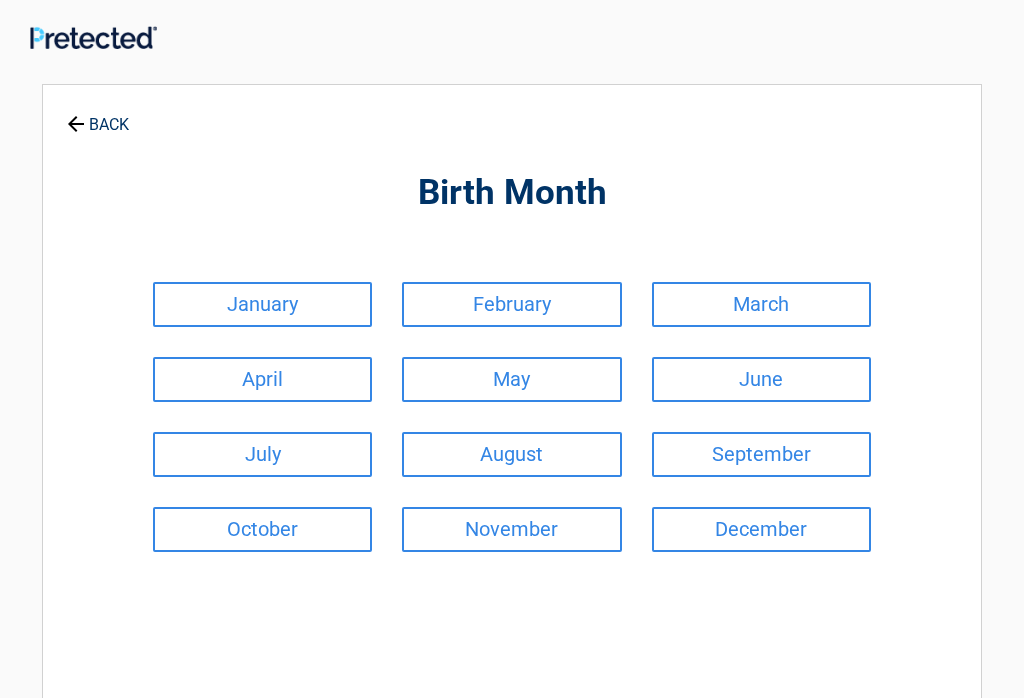 click on "November" at bounding box center [511, 529] 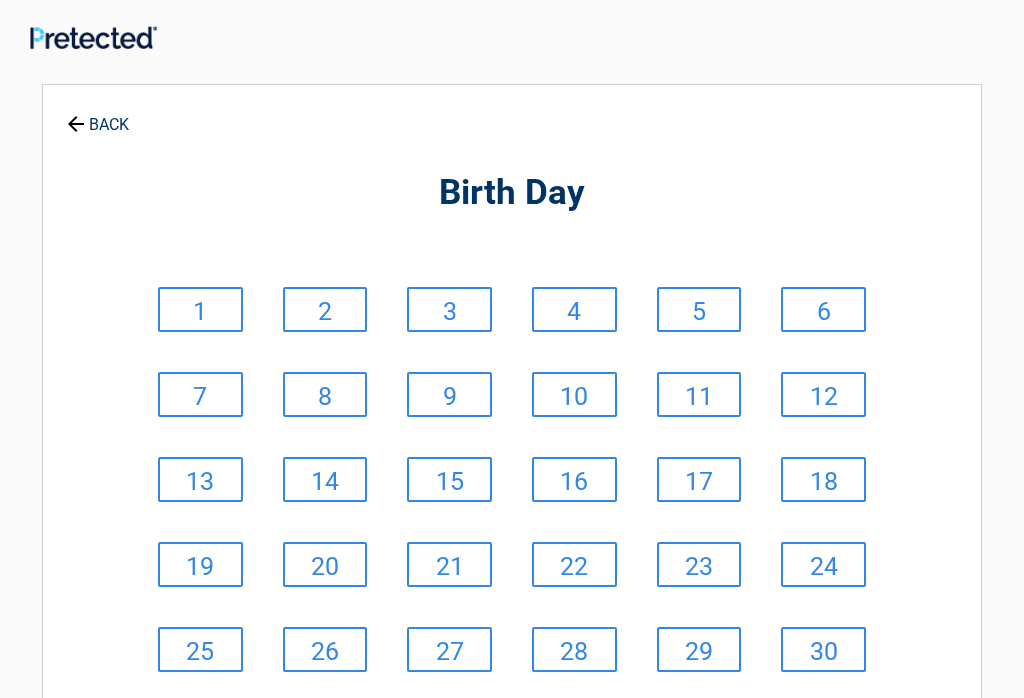 click on "25" at bounding box center [200, 649] 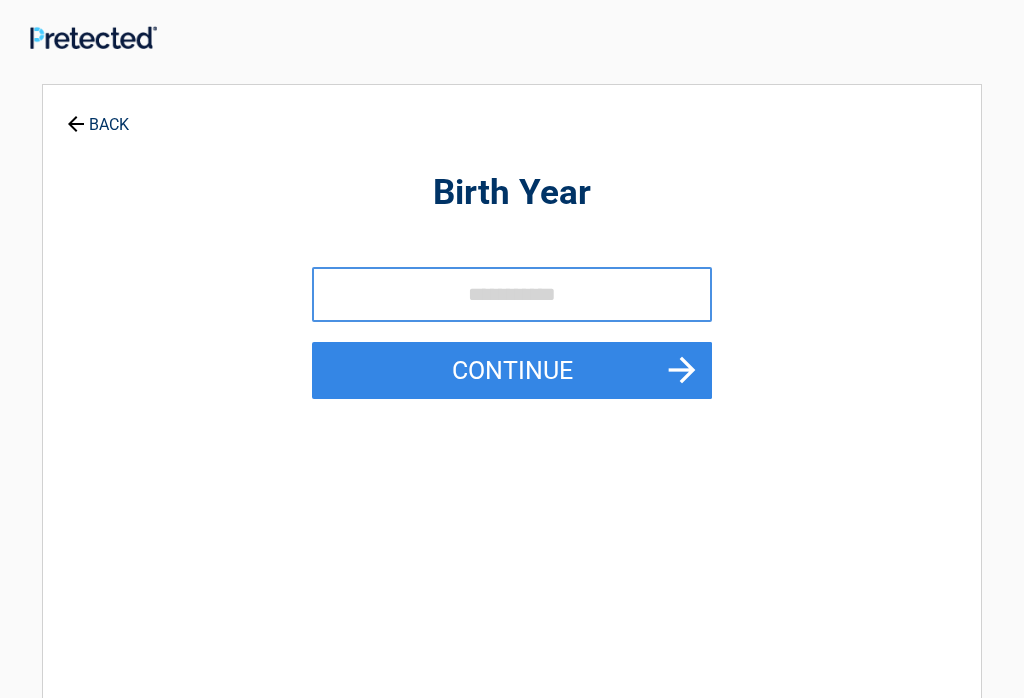 click at bounding box center [512, 294] 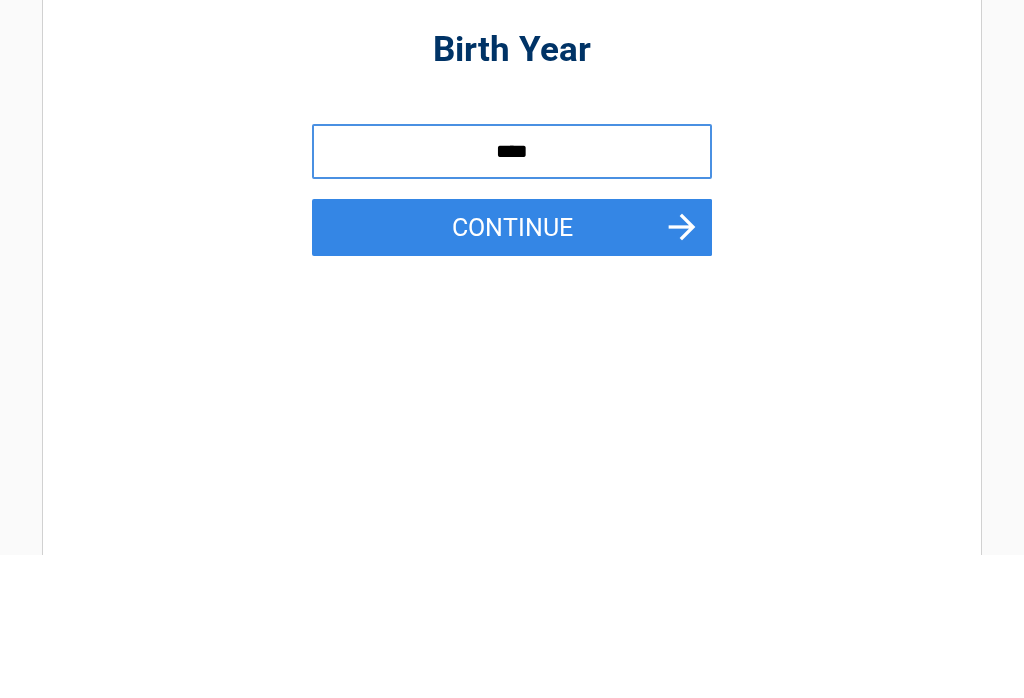 type on "****" 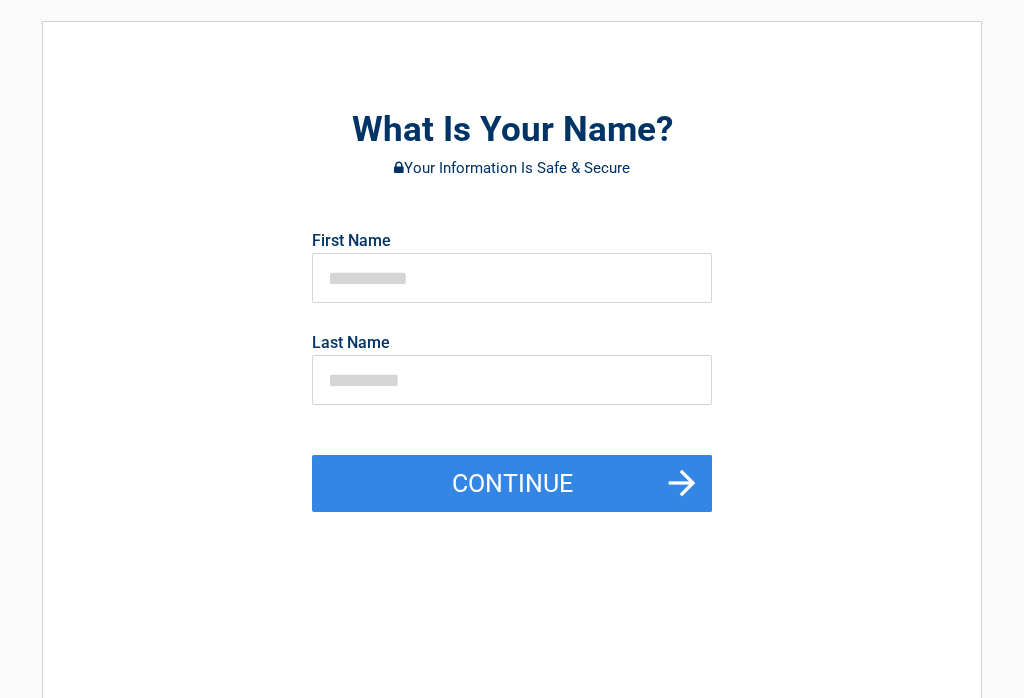 scroll, scrollTop: 0, scrollLeft: 0, axis: both 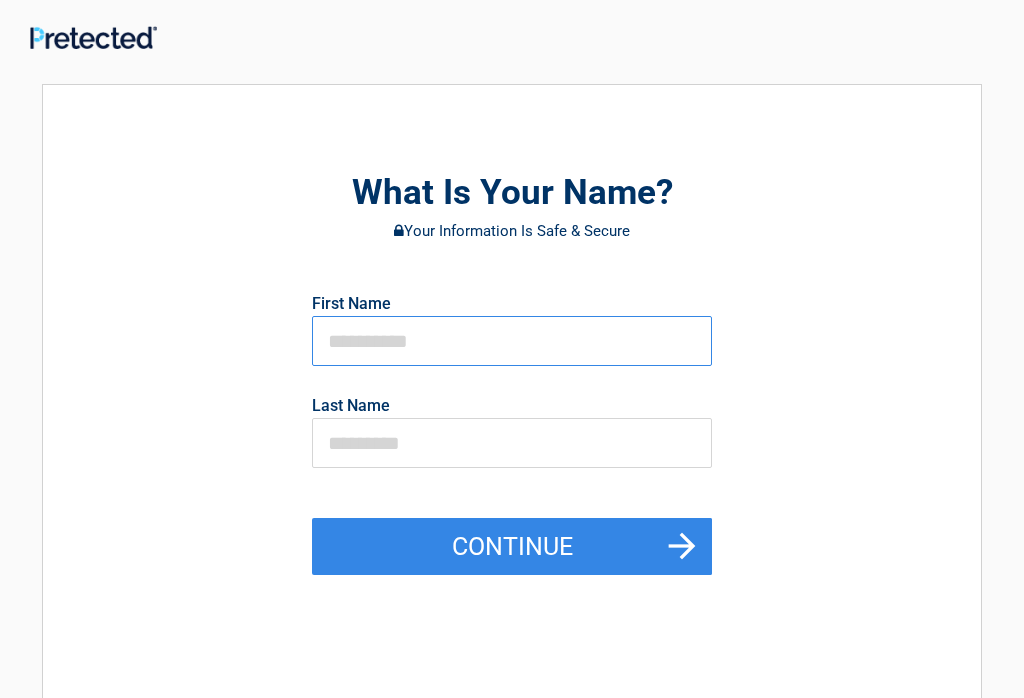 click at bounding box center [512, 341] 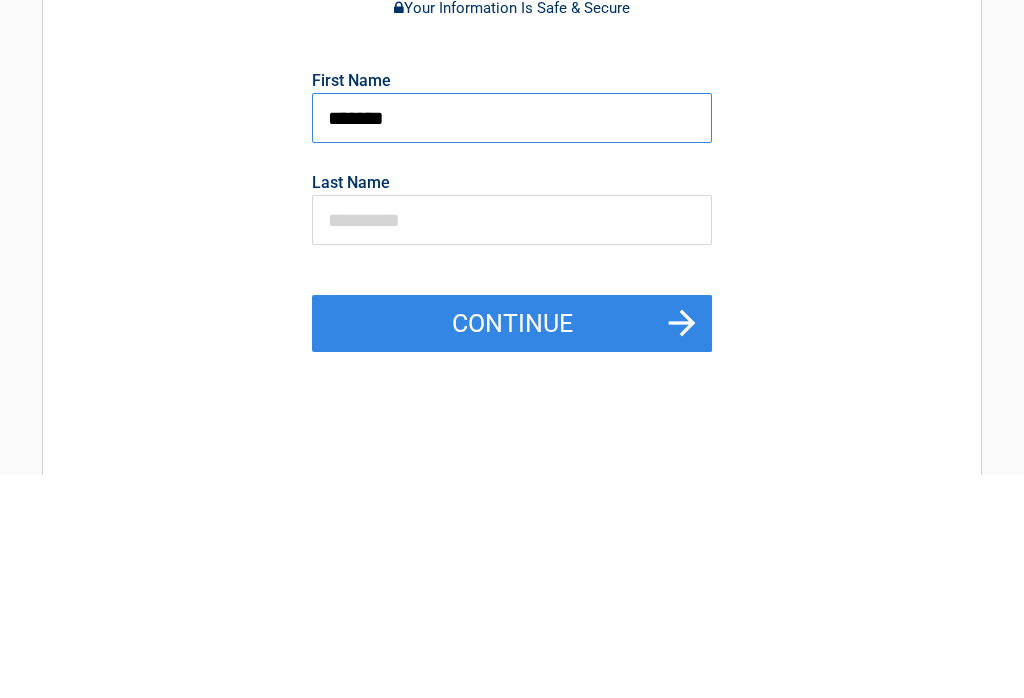 type on "*******" 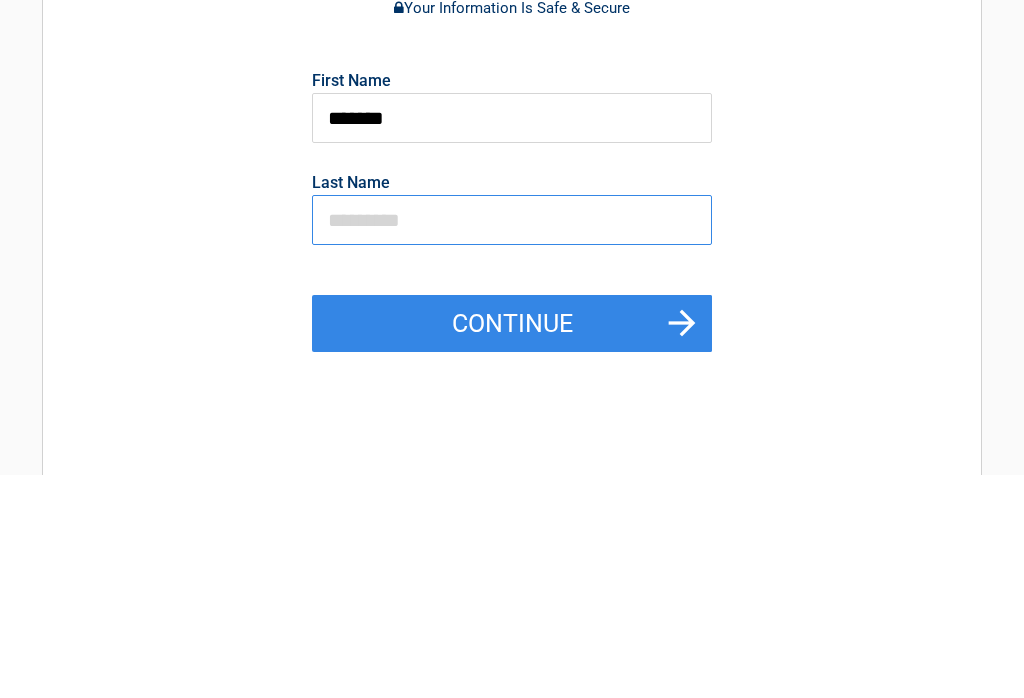 click at bounding box center [512, 443] 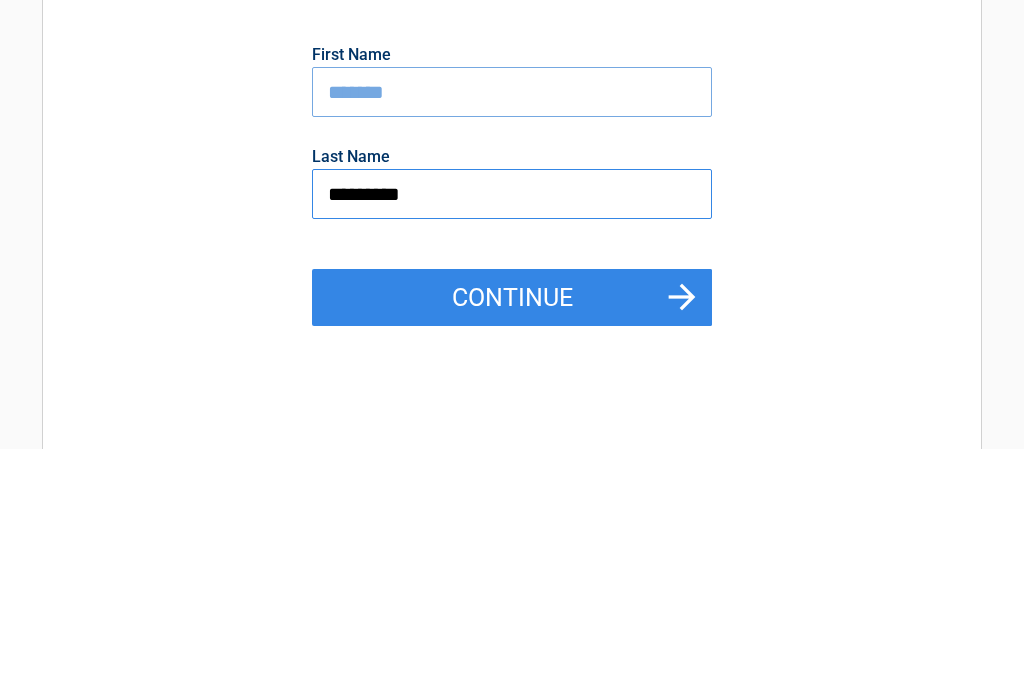 type on "********" 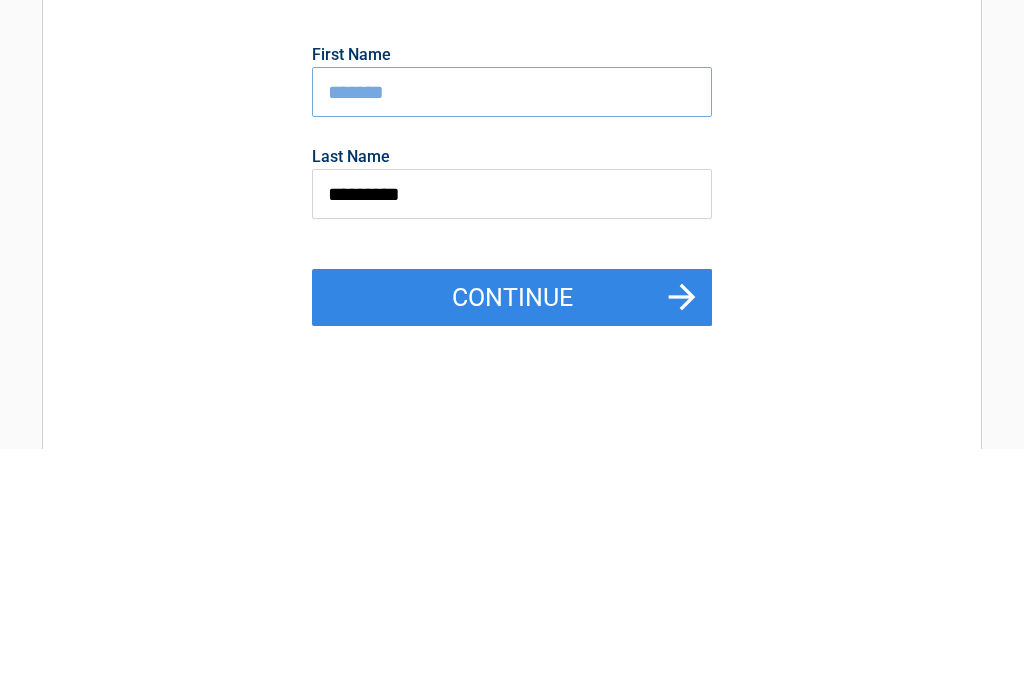 click on "Continue" at bounding box center (512, 547) 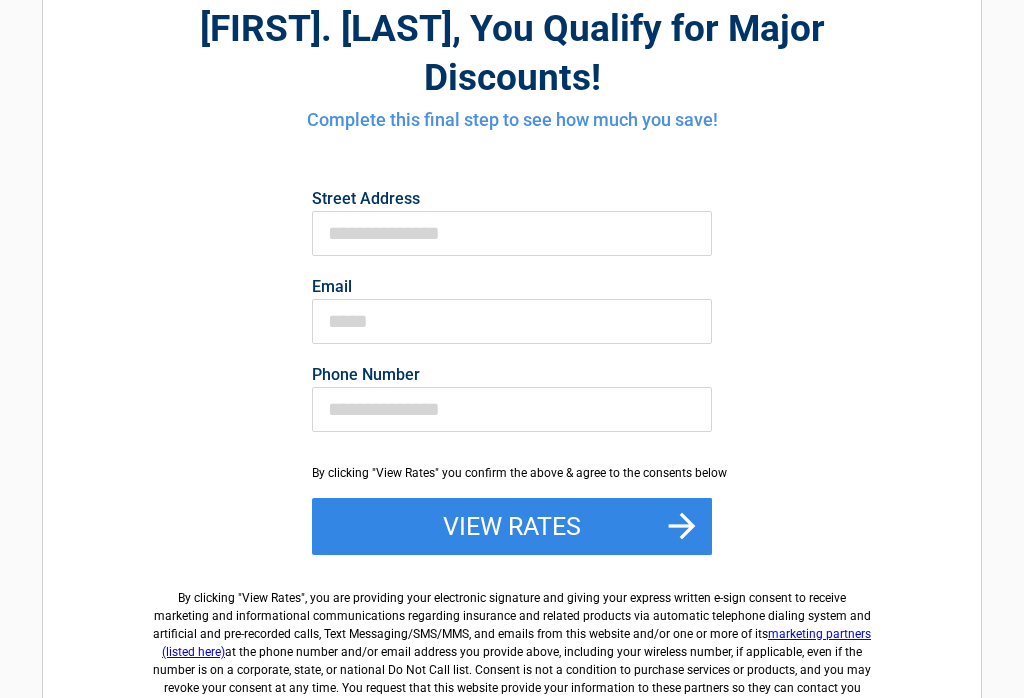 scroll, scrollTop: 0, scrollLeft: 0, axis: both 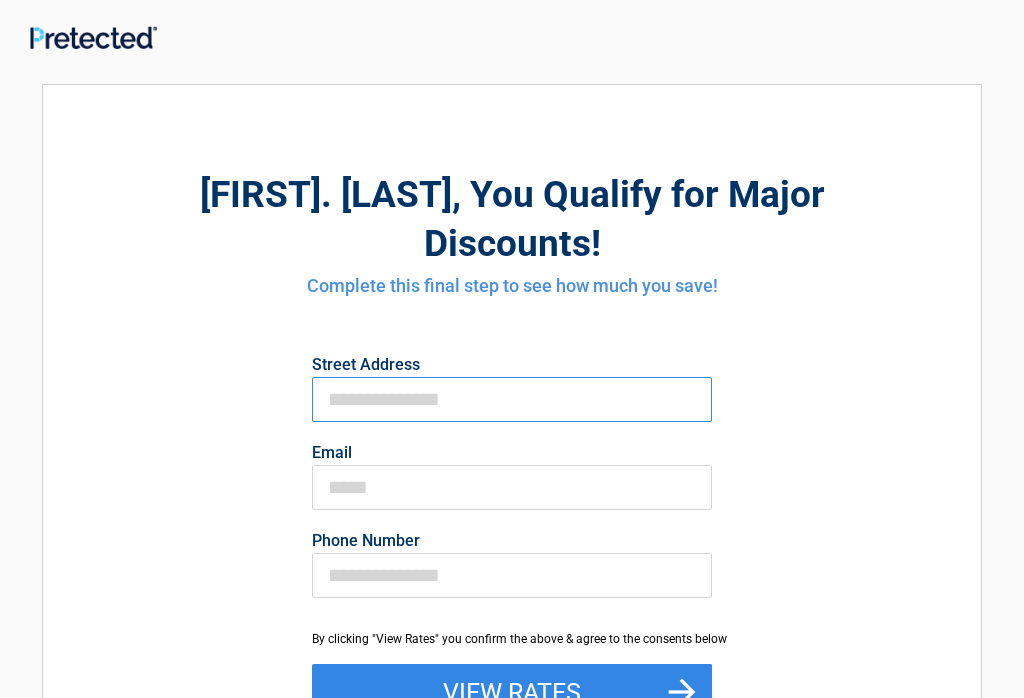 click on "First Name" at bounding box center (512, 399) 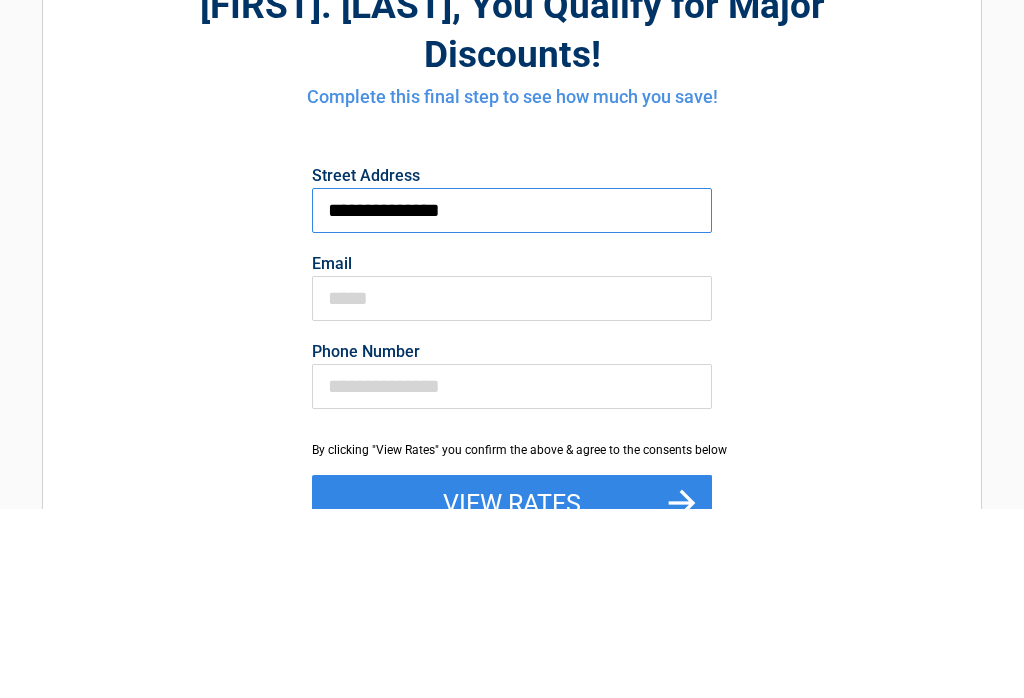 type on "**********" 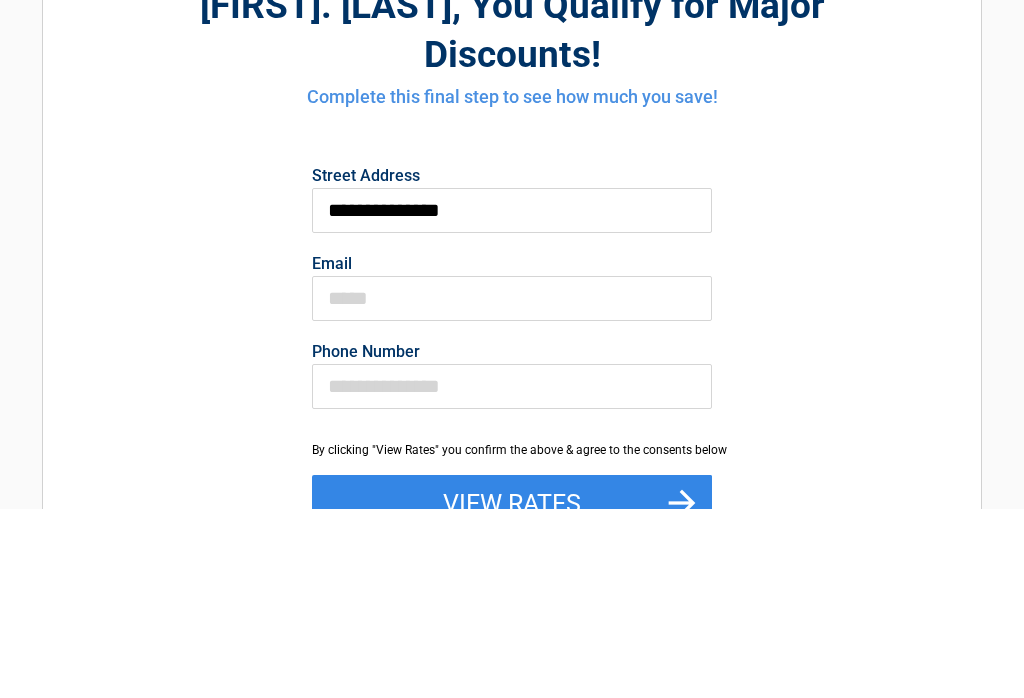click on "Email" at bounding box center [512, 487] 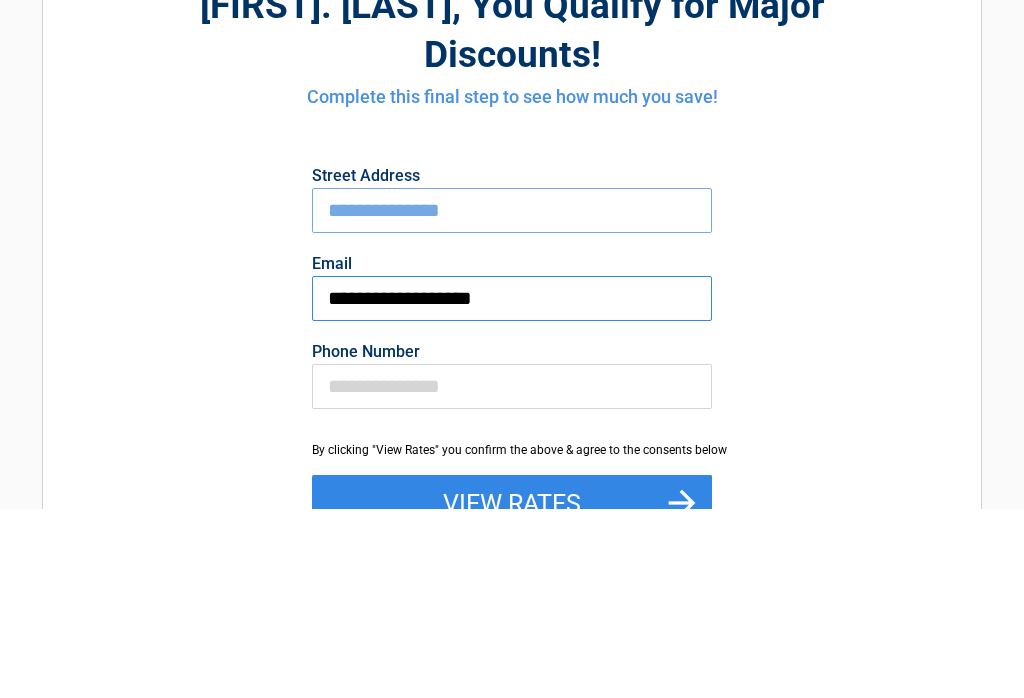 type on "**********" 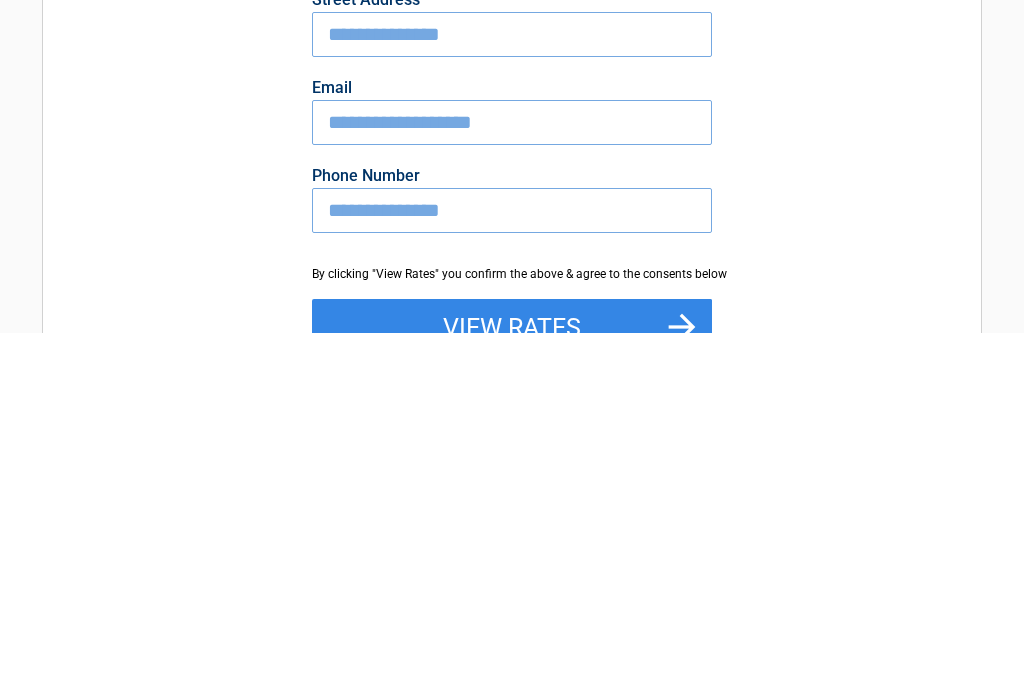 type on "**********" 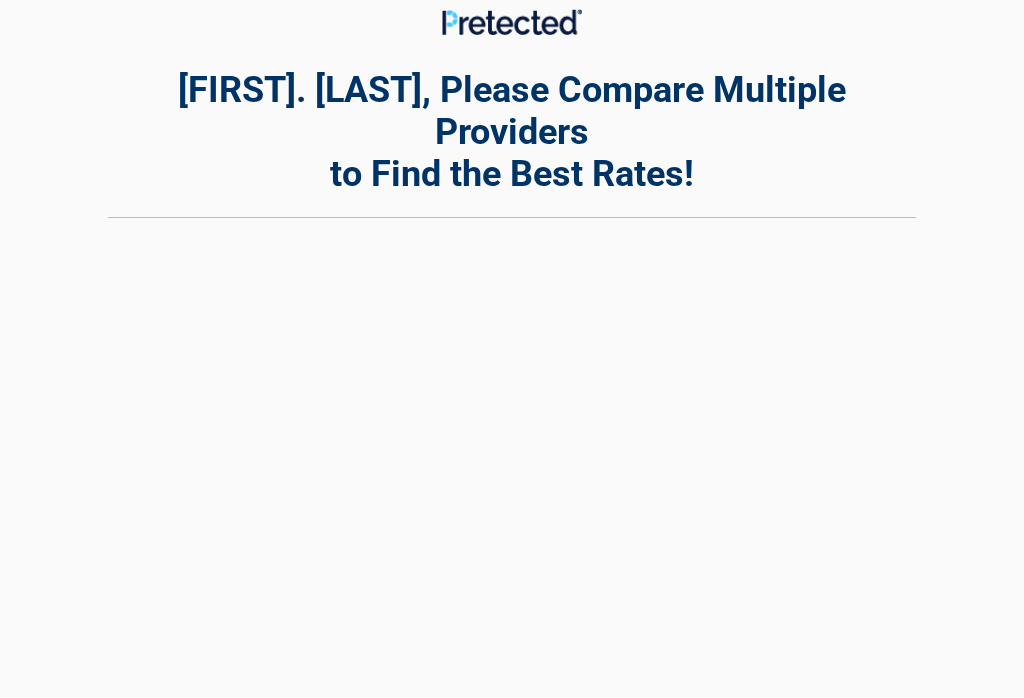 scroll, scrollTop: 0, scrollLeft: 0, axis: both 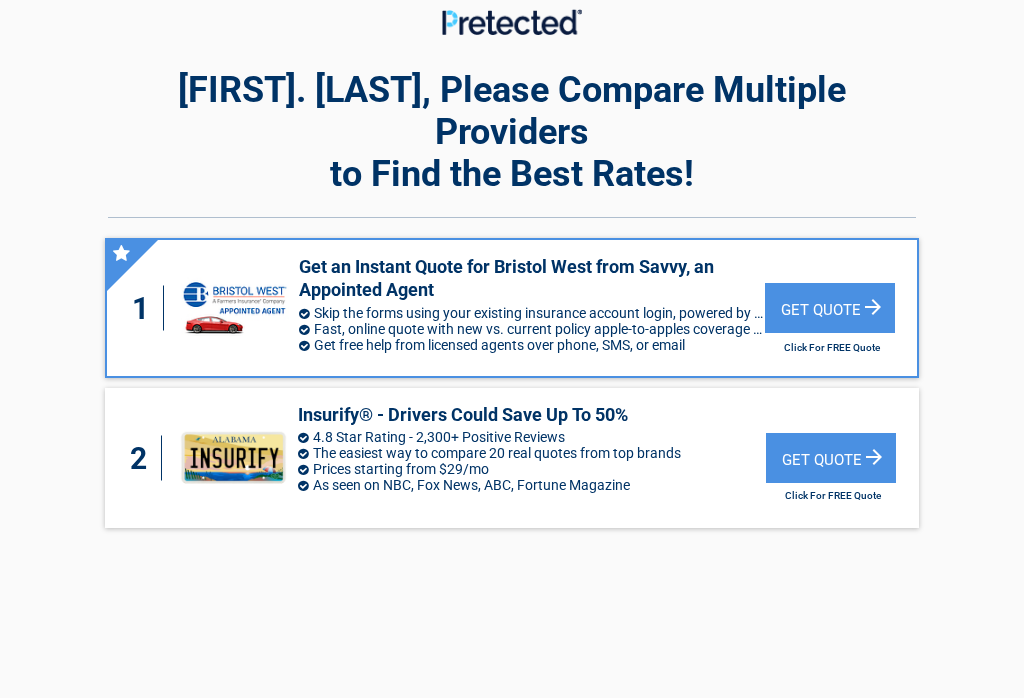 click on "Get Quote" at bounding box center [830, 308] 